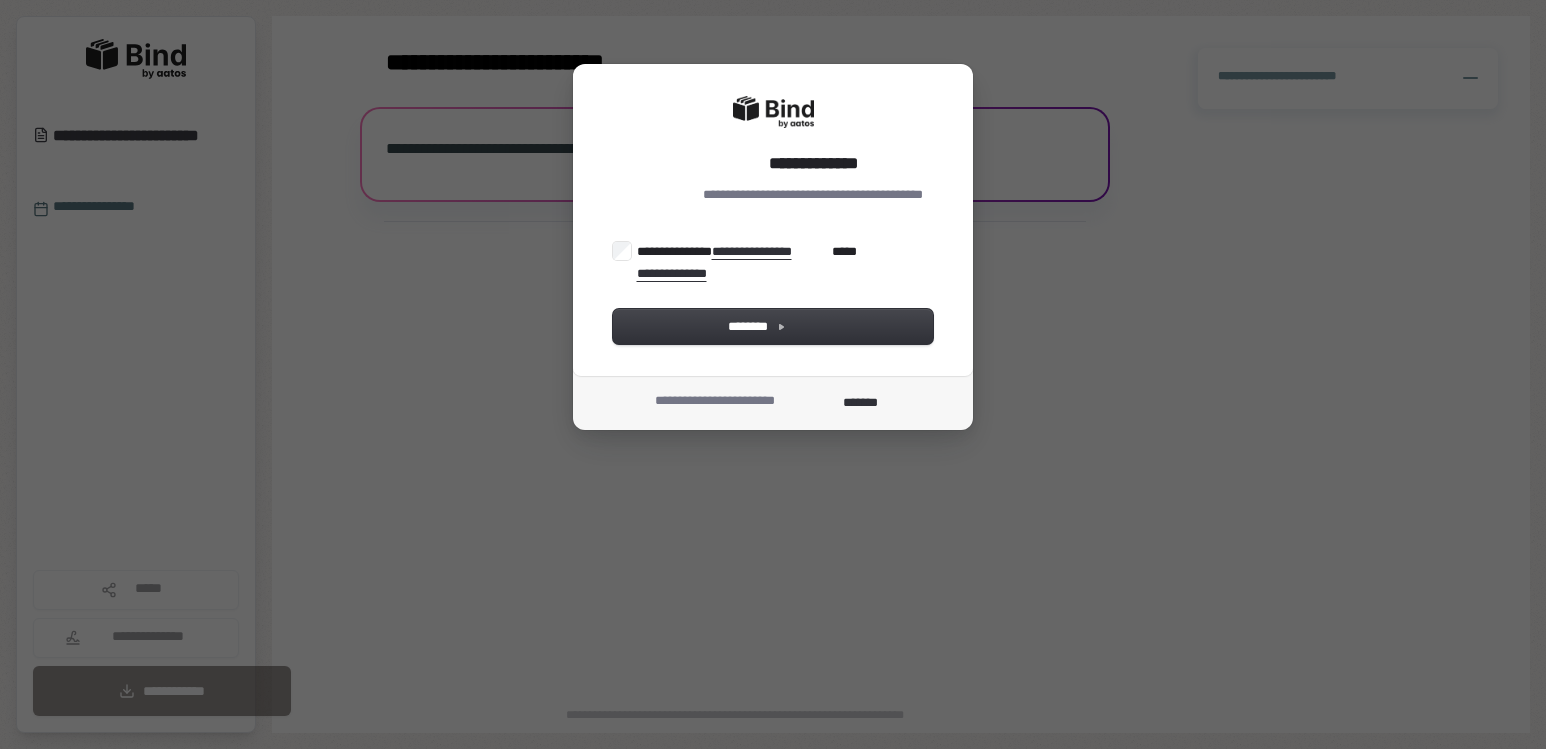 scroll, scrollTop: 0, scrollLeft: 0, axis: both 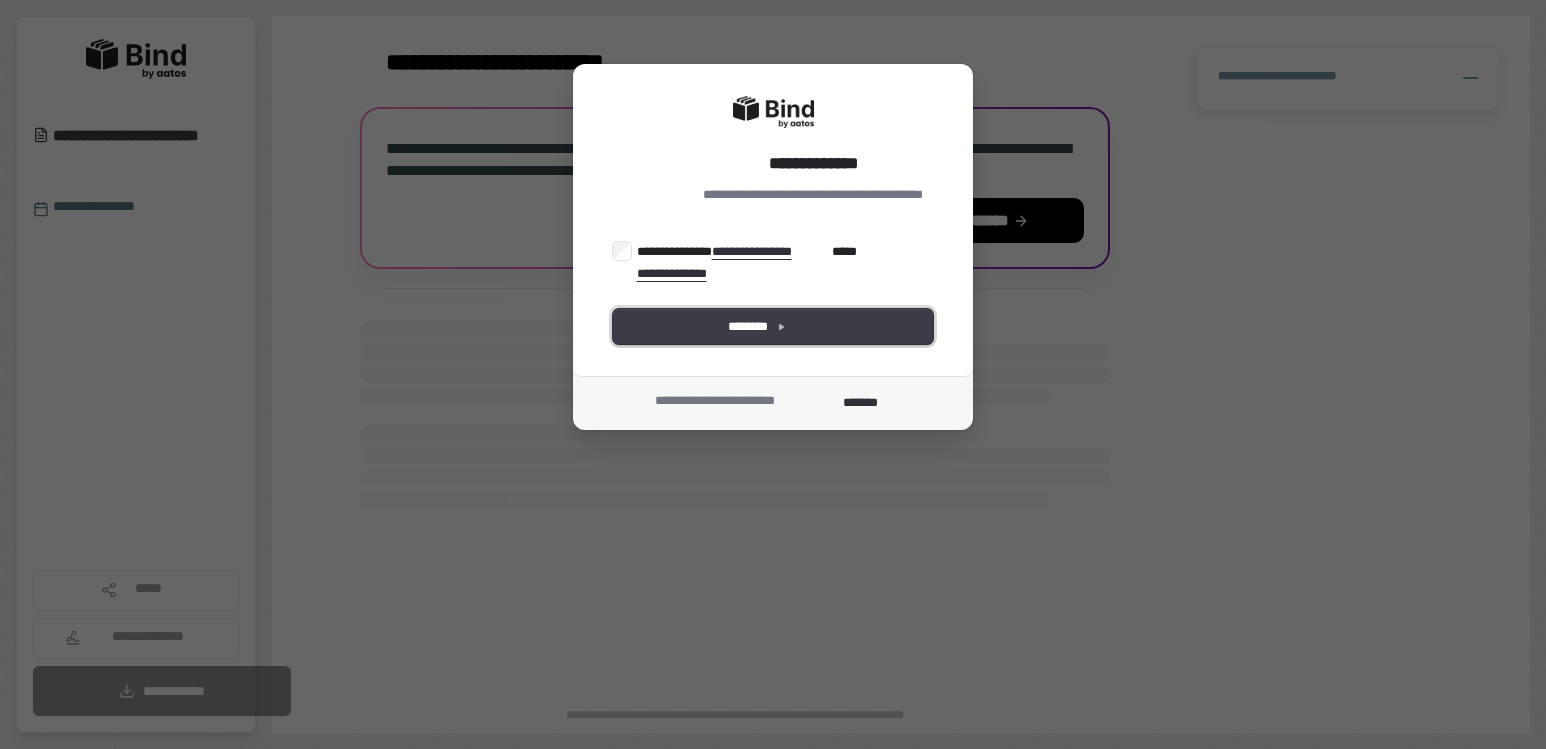click 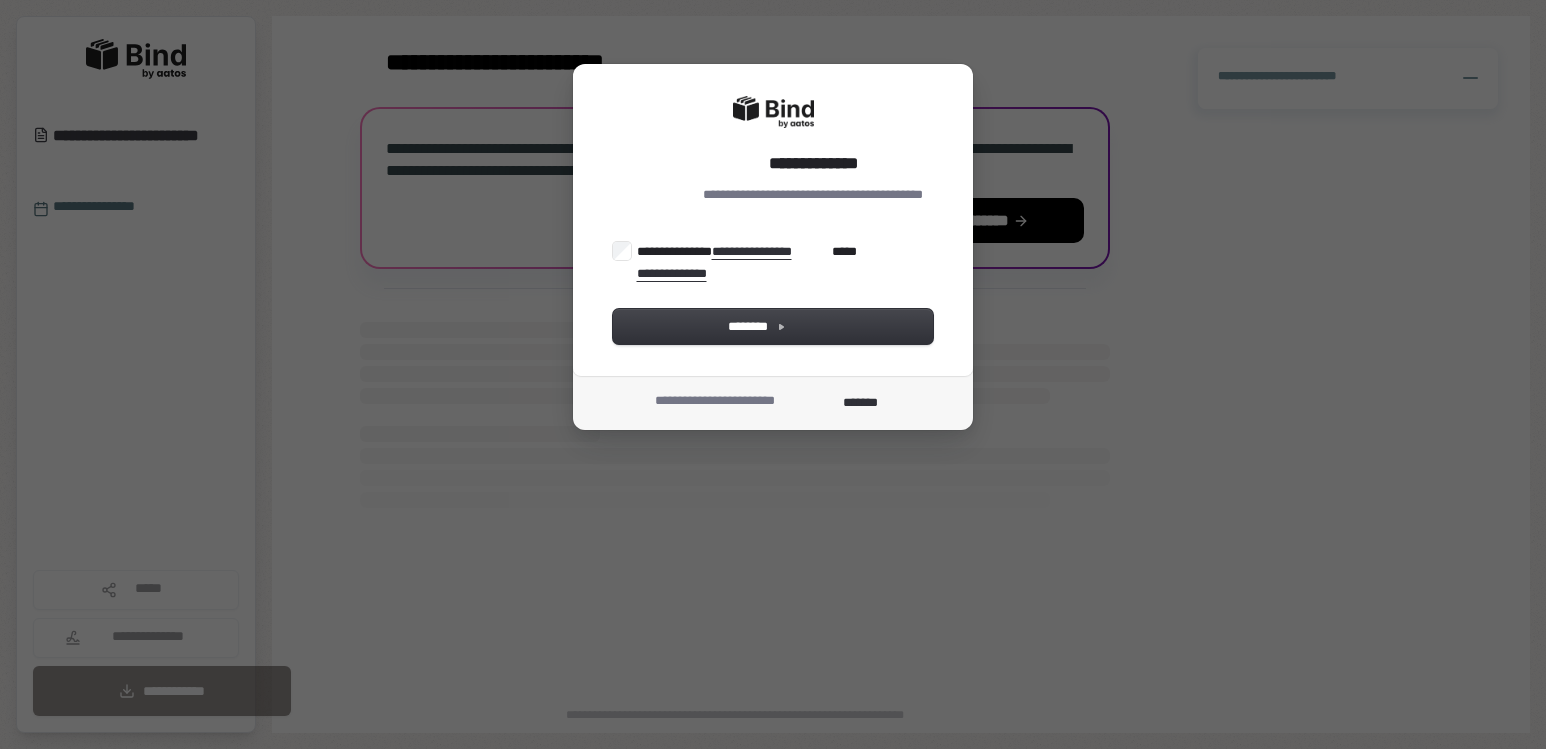 click on "**********" at bounding box center (773, 220) 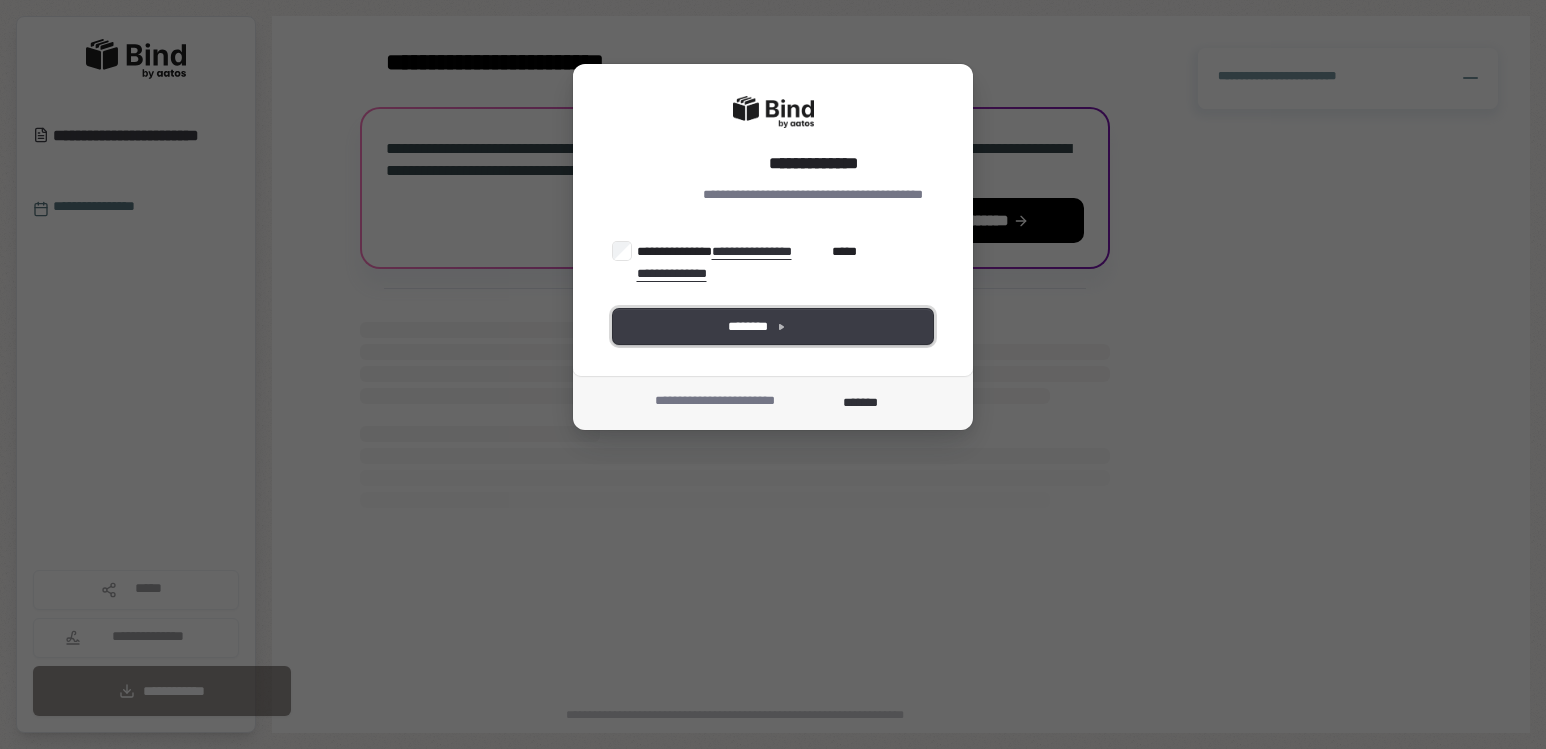 click on "********" at bounding box center [773, 326] 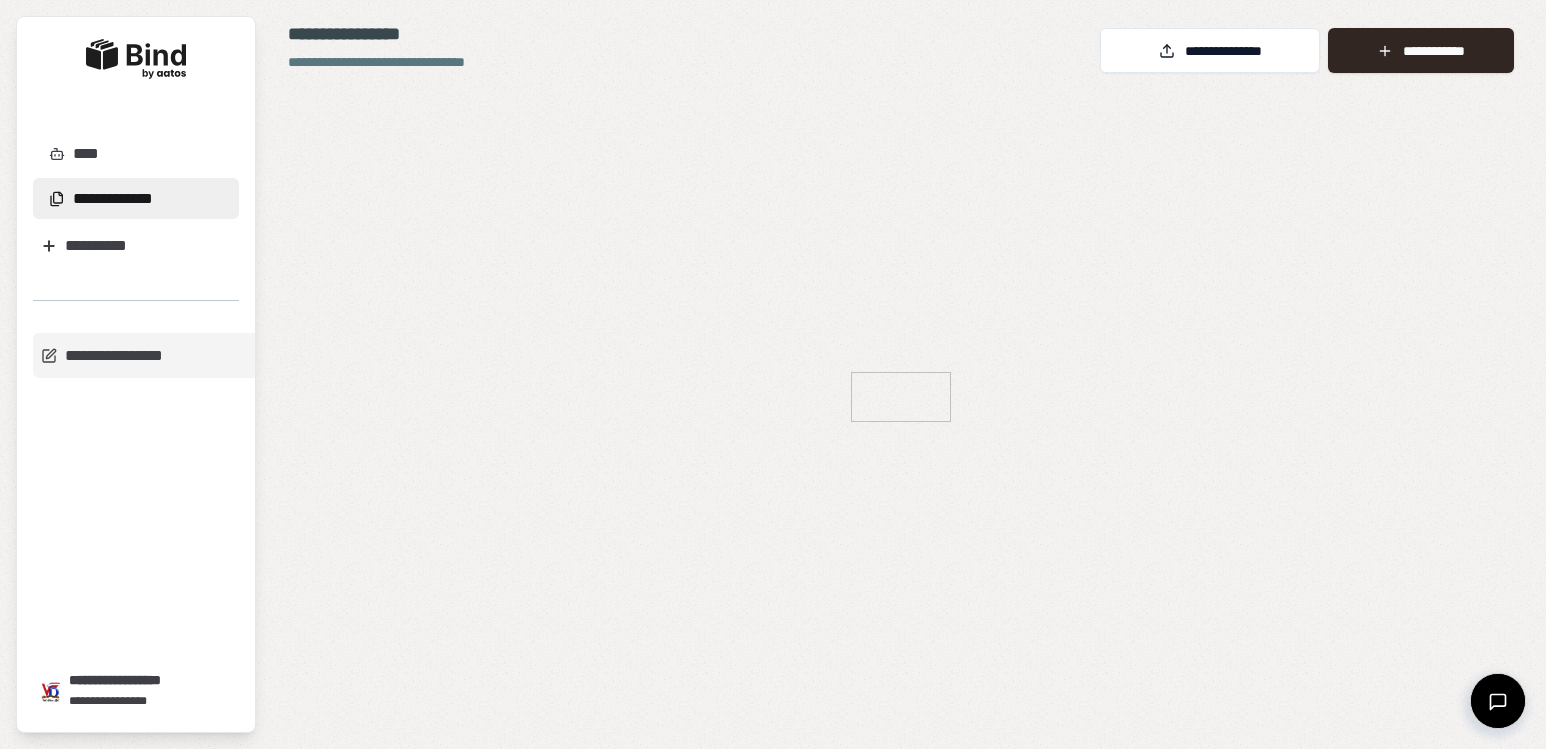 scroll, scrollTop: 0, scrollLeft: 0, axis: both 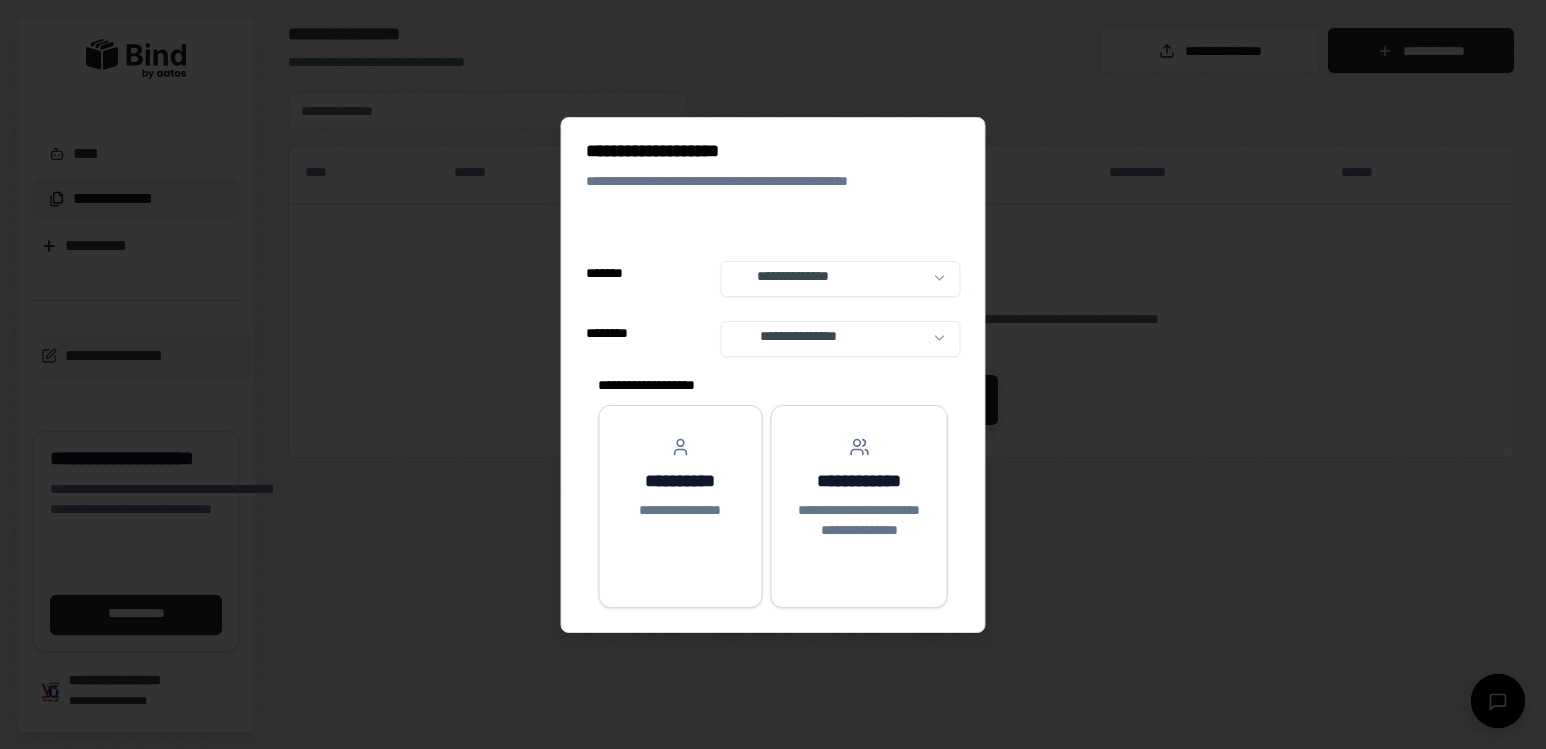 select on "**" 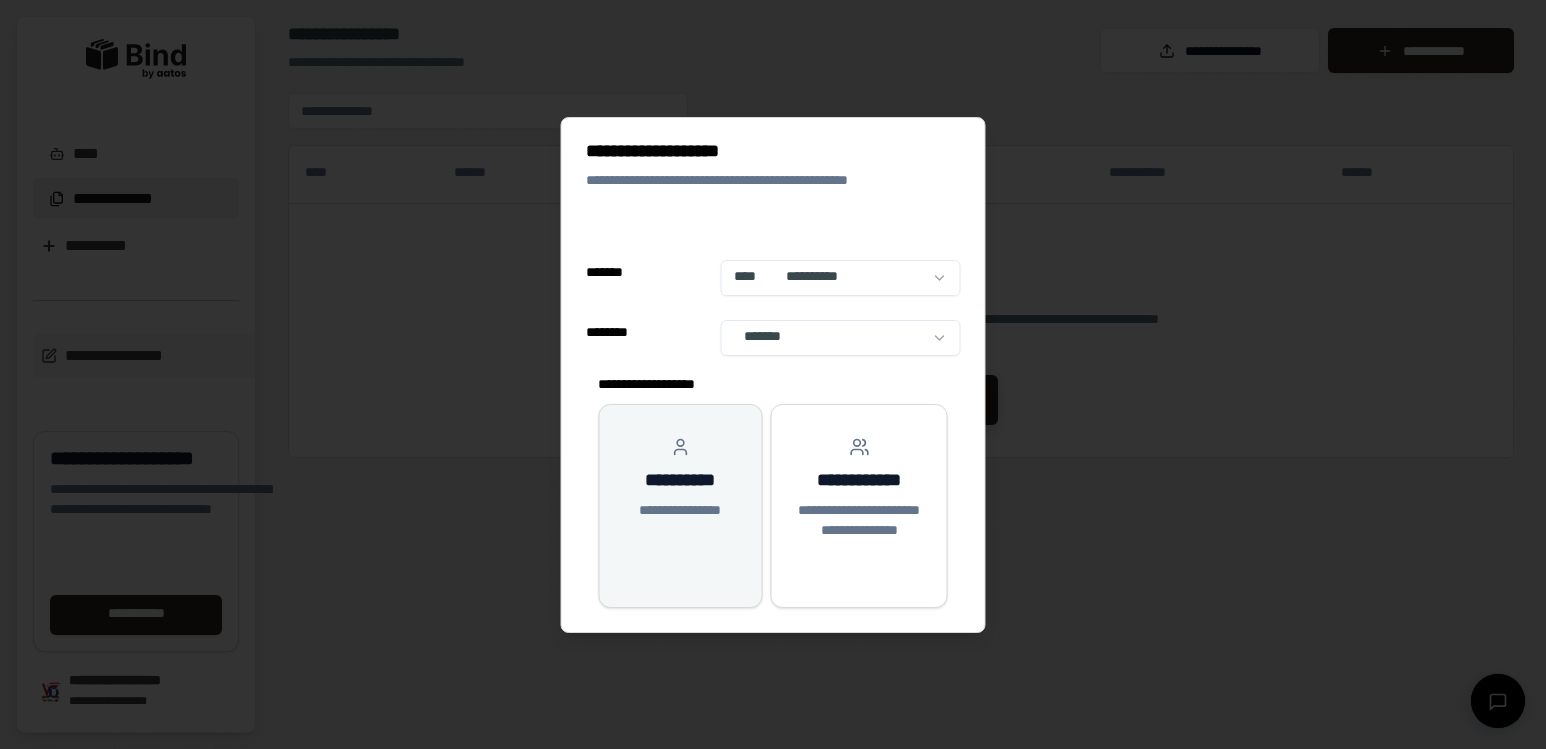 click on "**********" at bounding box center (680, 481) 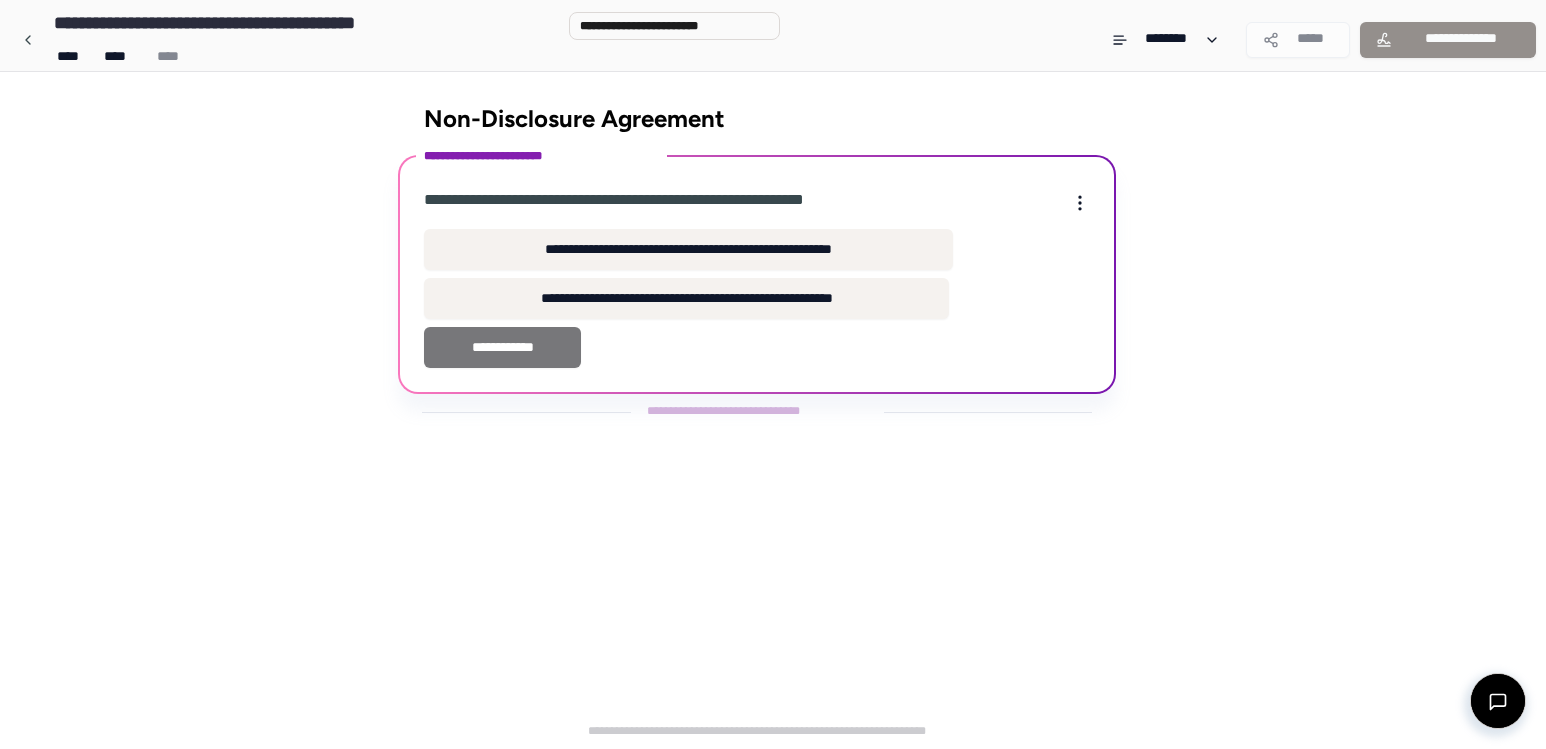click on "**********" at bounding box center [502, 347] 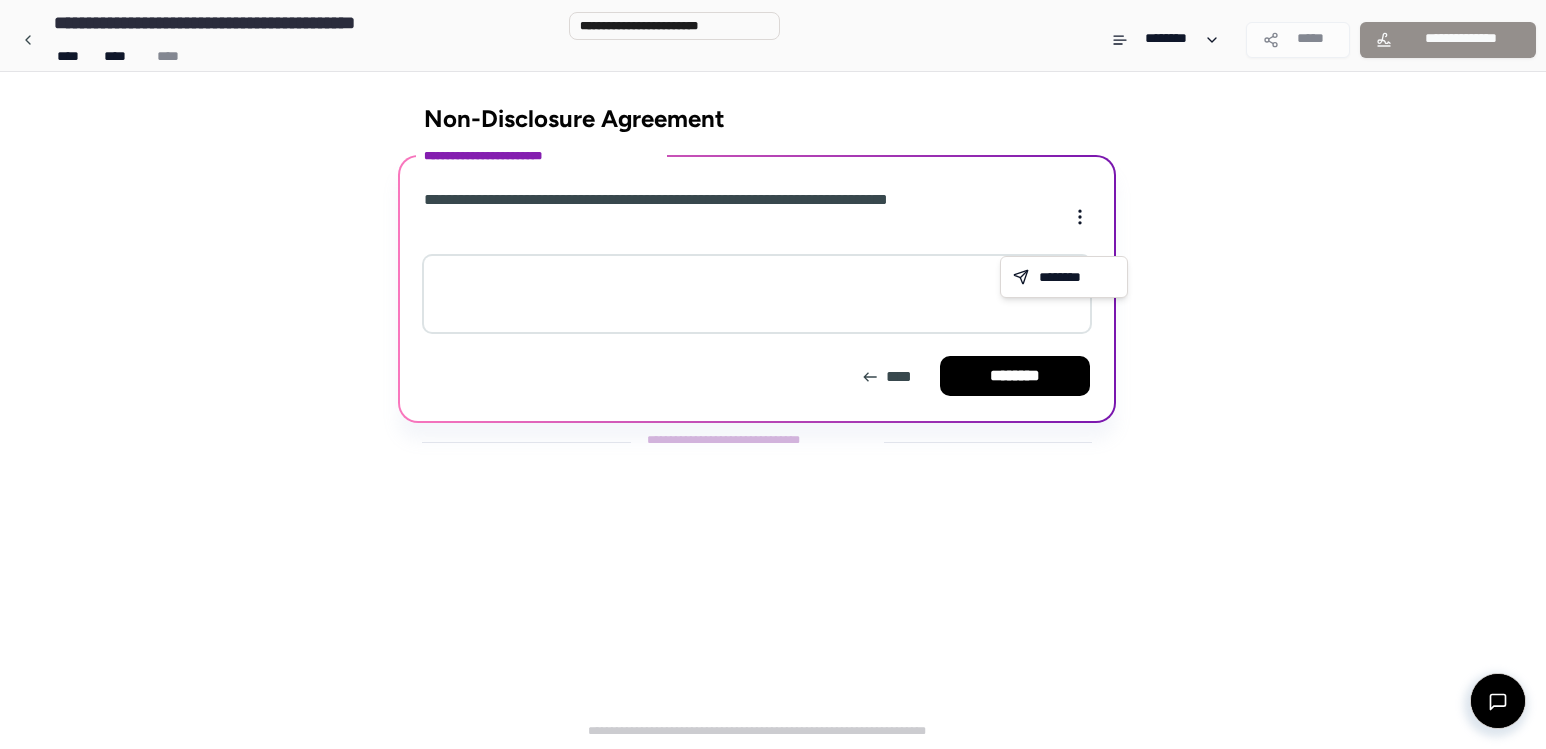 click on "**********" at bounding box center [773, 374] 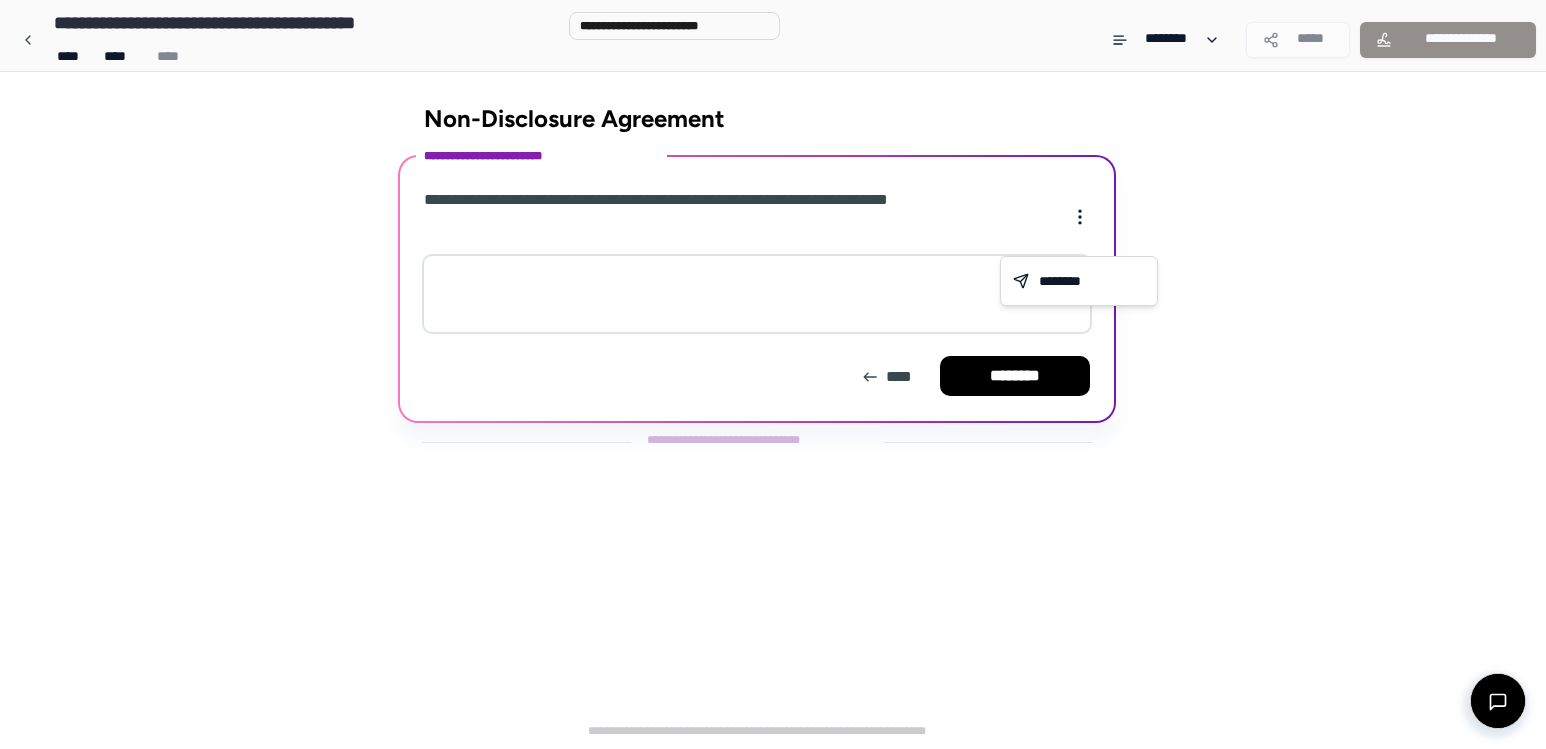 click on "**********" at bounding box center (773, 374) 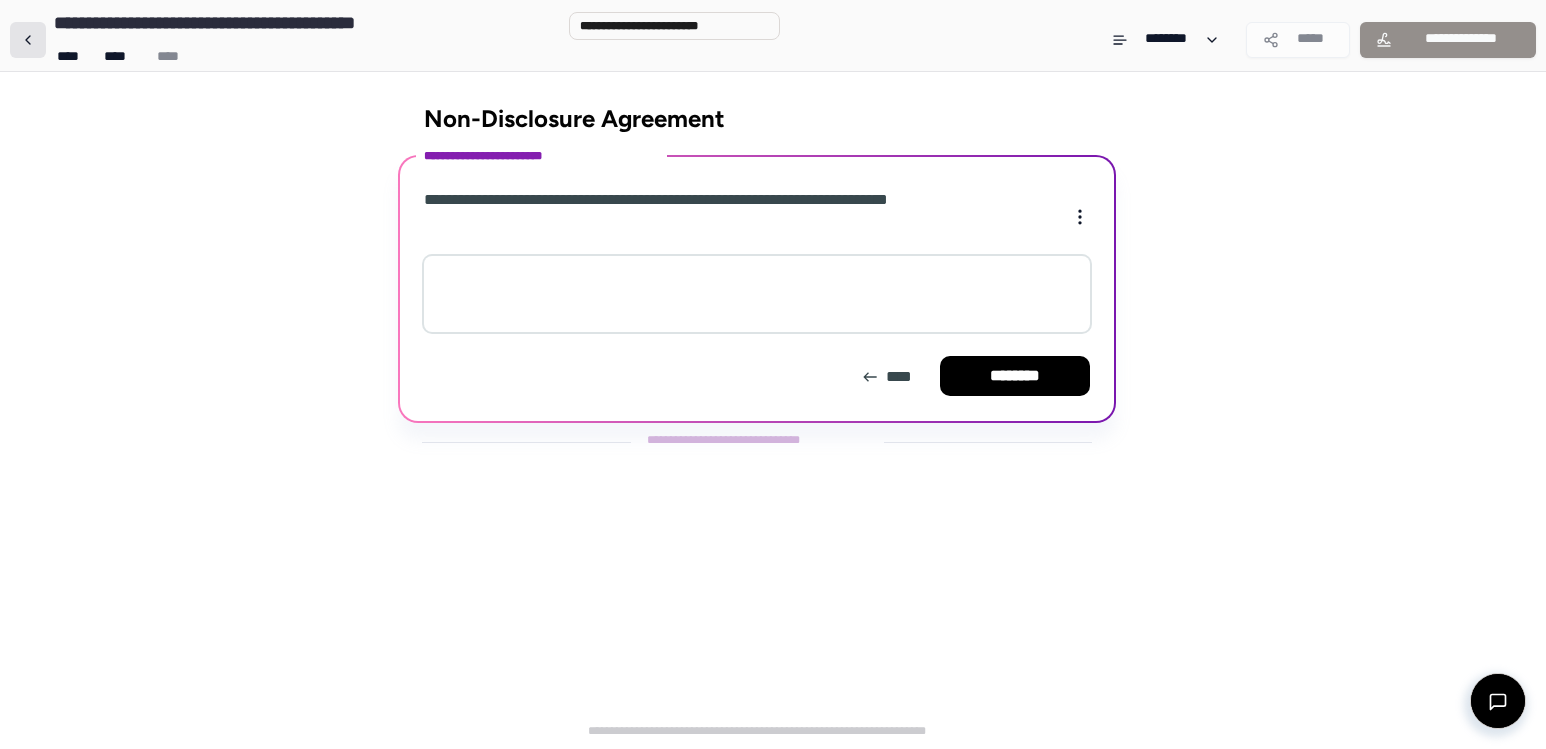 click at bounding box center [28, 40] 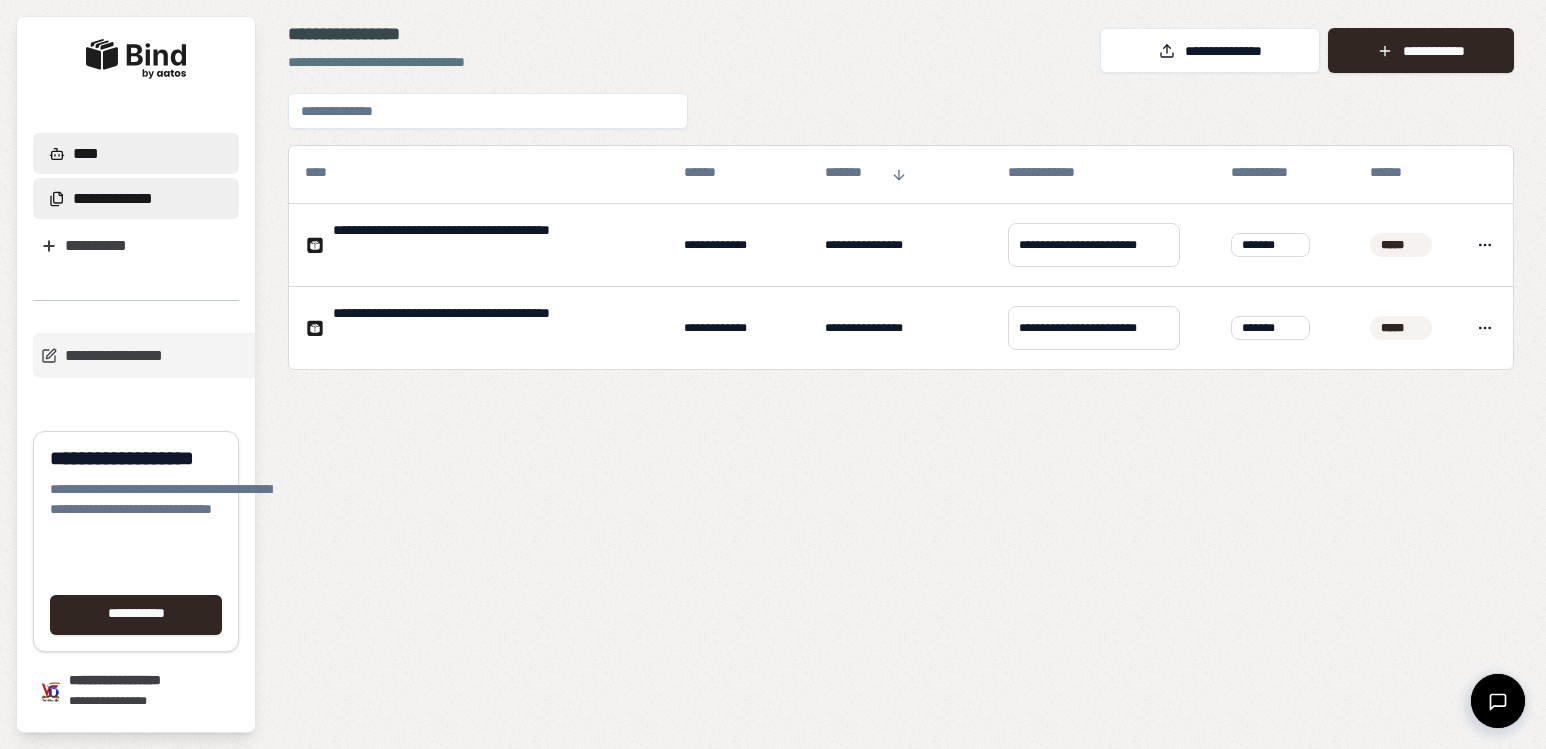 click on "****" at bounding box center (136, 153) 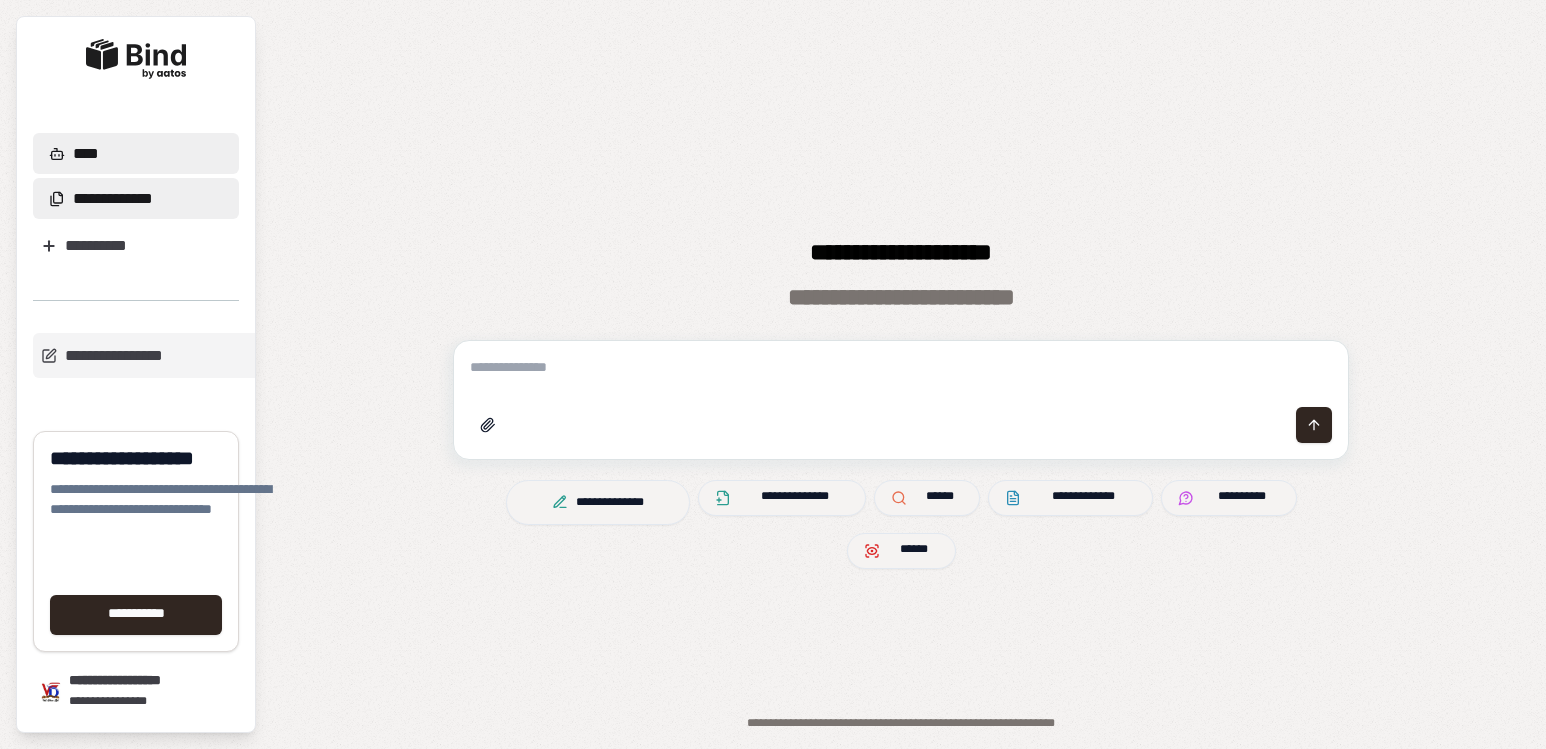 click on "**********" at bounding box center [126, 198] 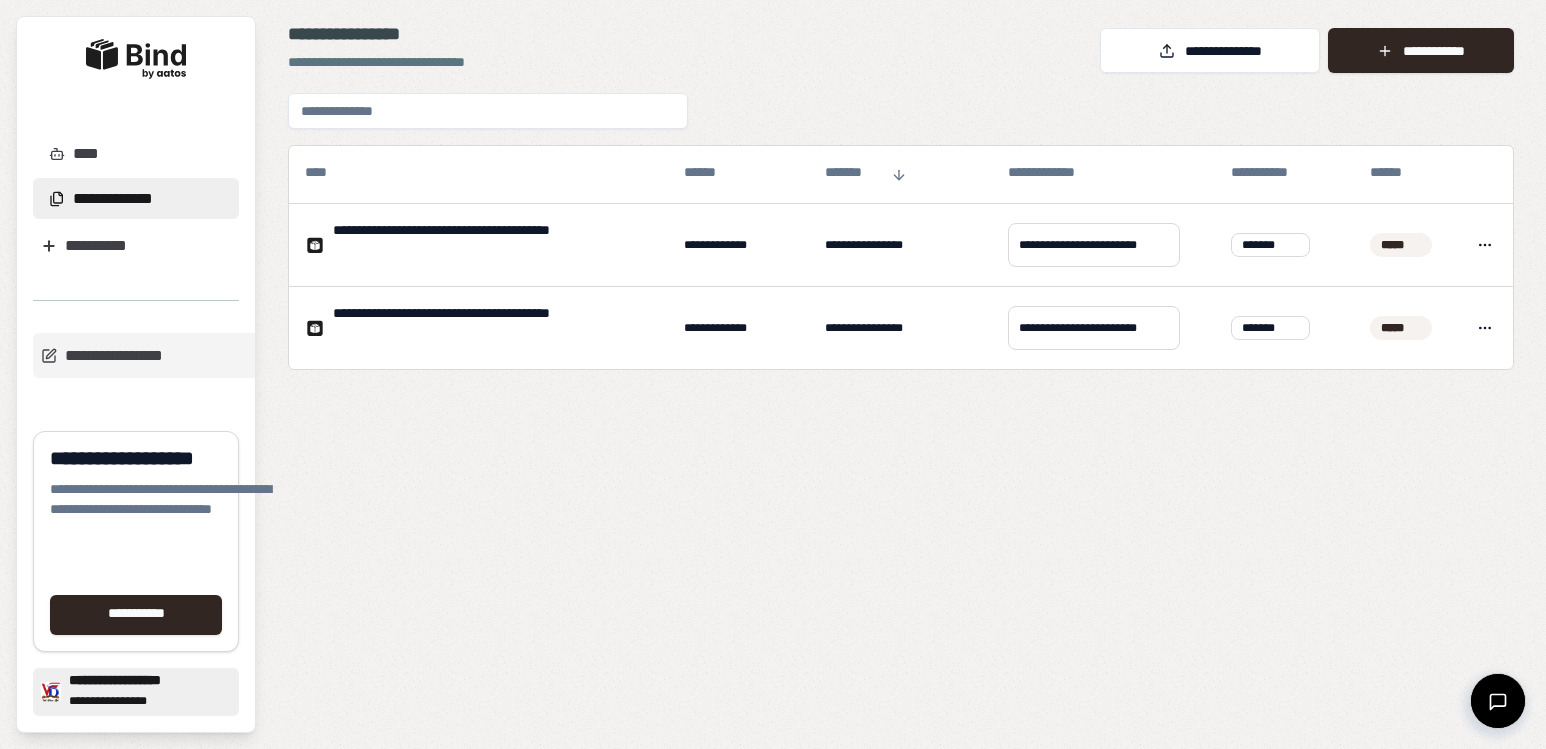 click on "**********" at bounding box center [160, 683] 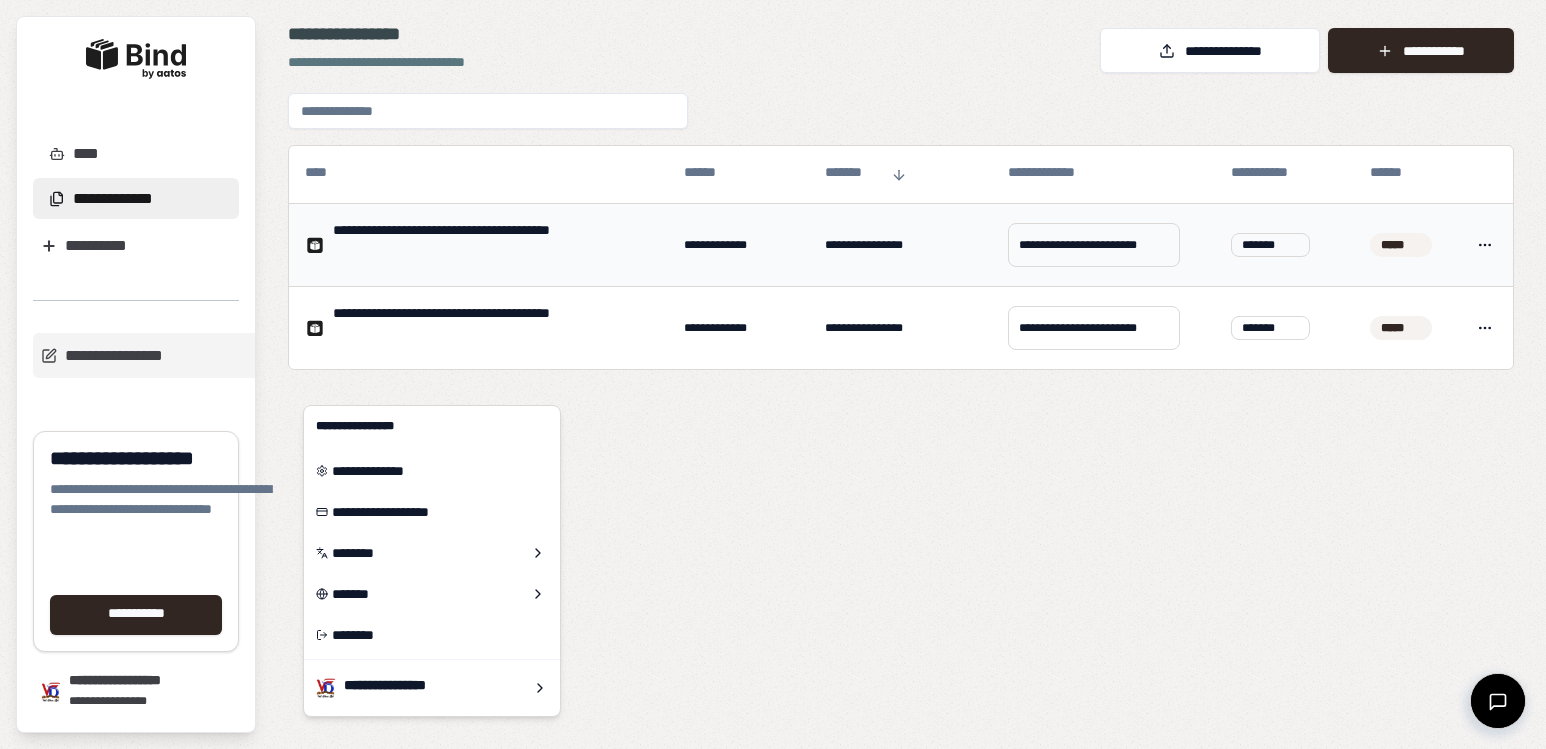 click on "**********" at bounding box center (475, 245) 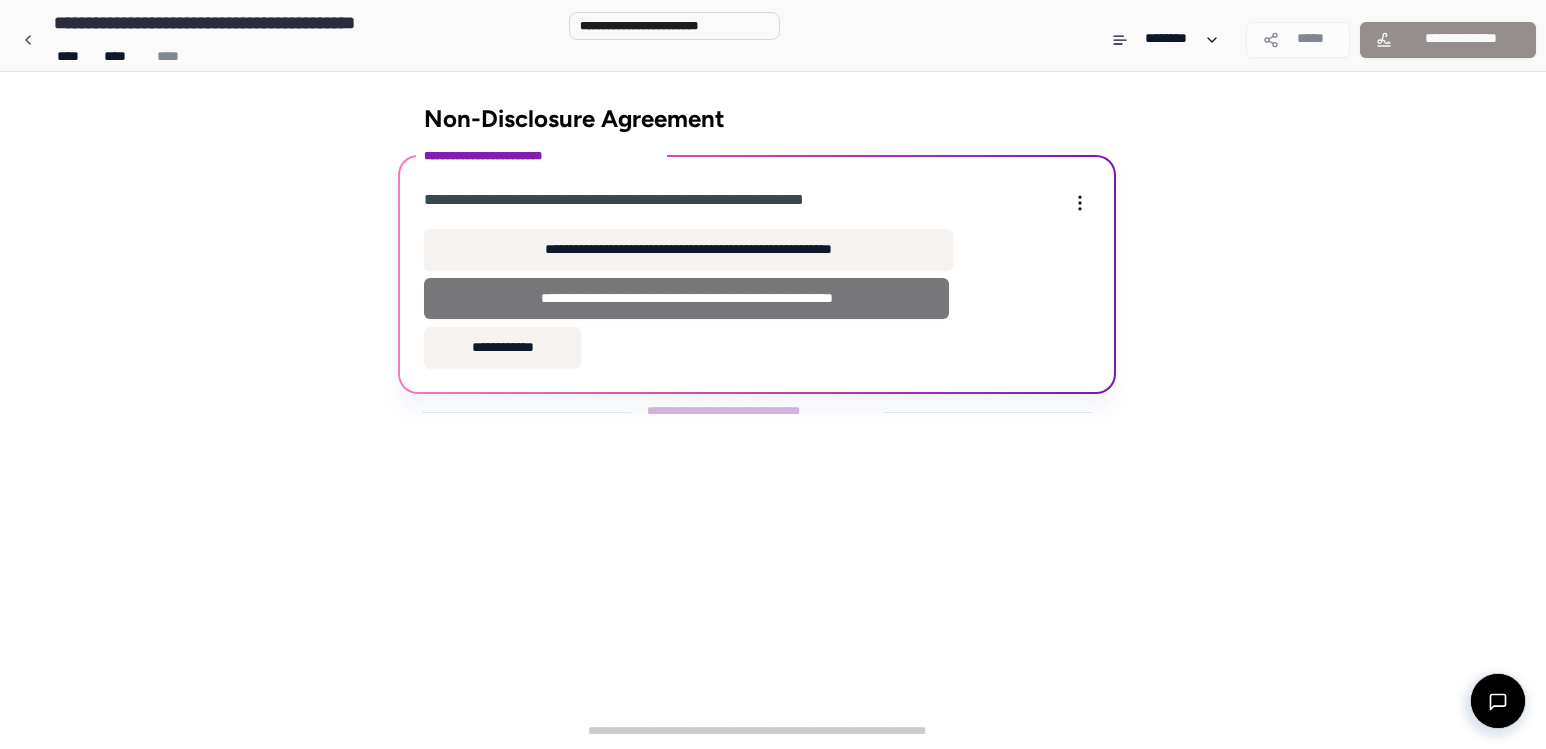 click on "**********" at bounding box center [686, 298] 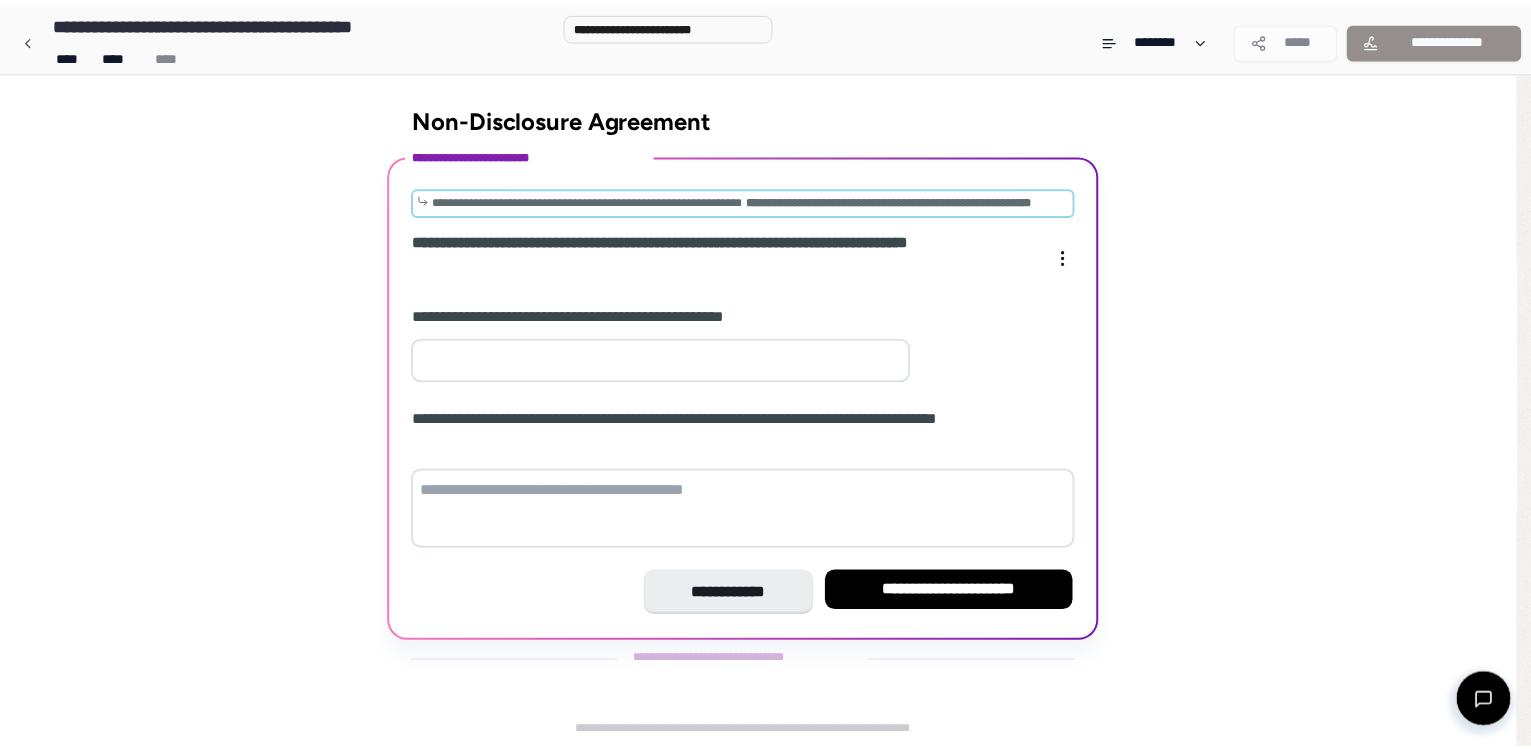 scroll, scrollTop: 15, scrollLeft: 0, axis: vertical 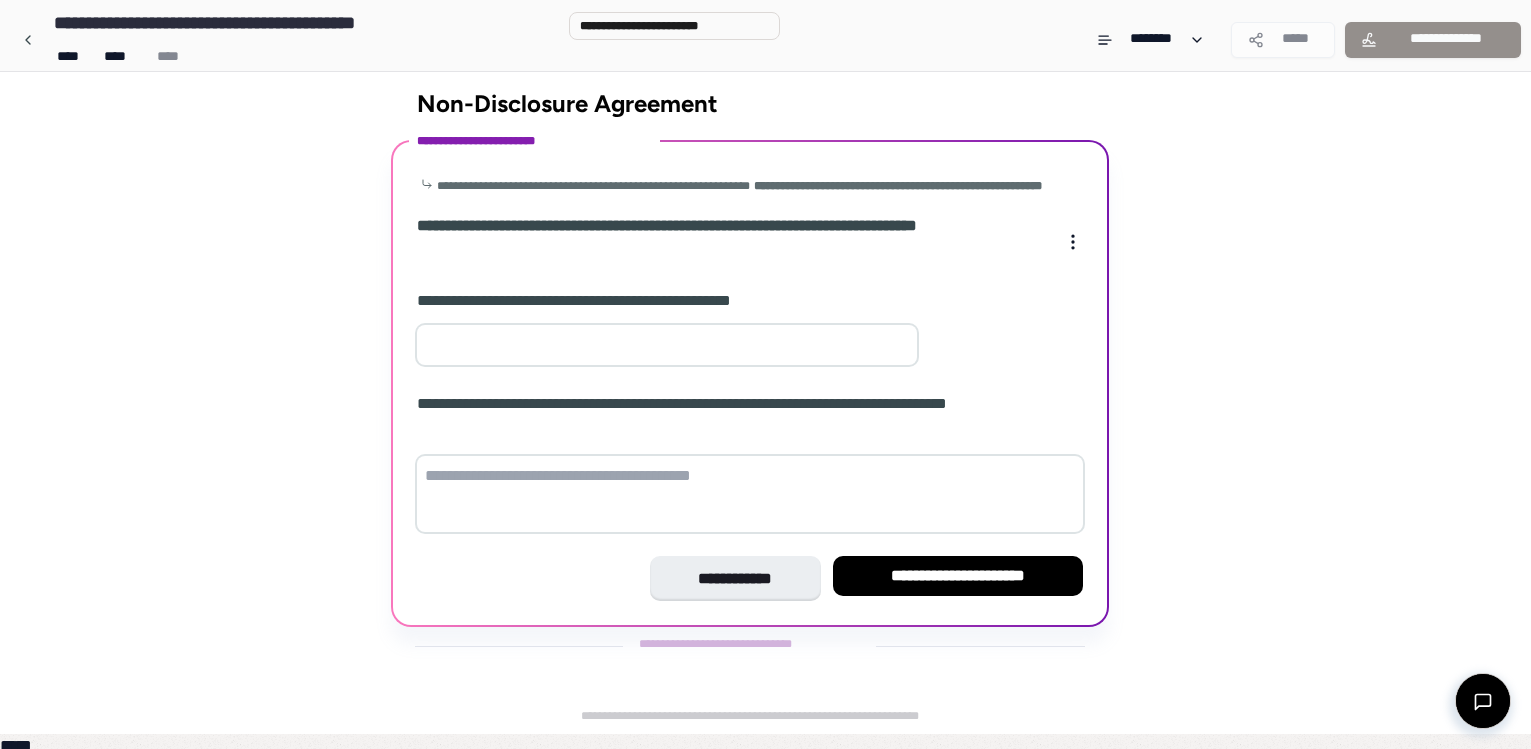 click at bounding box center [667, 345] 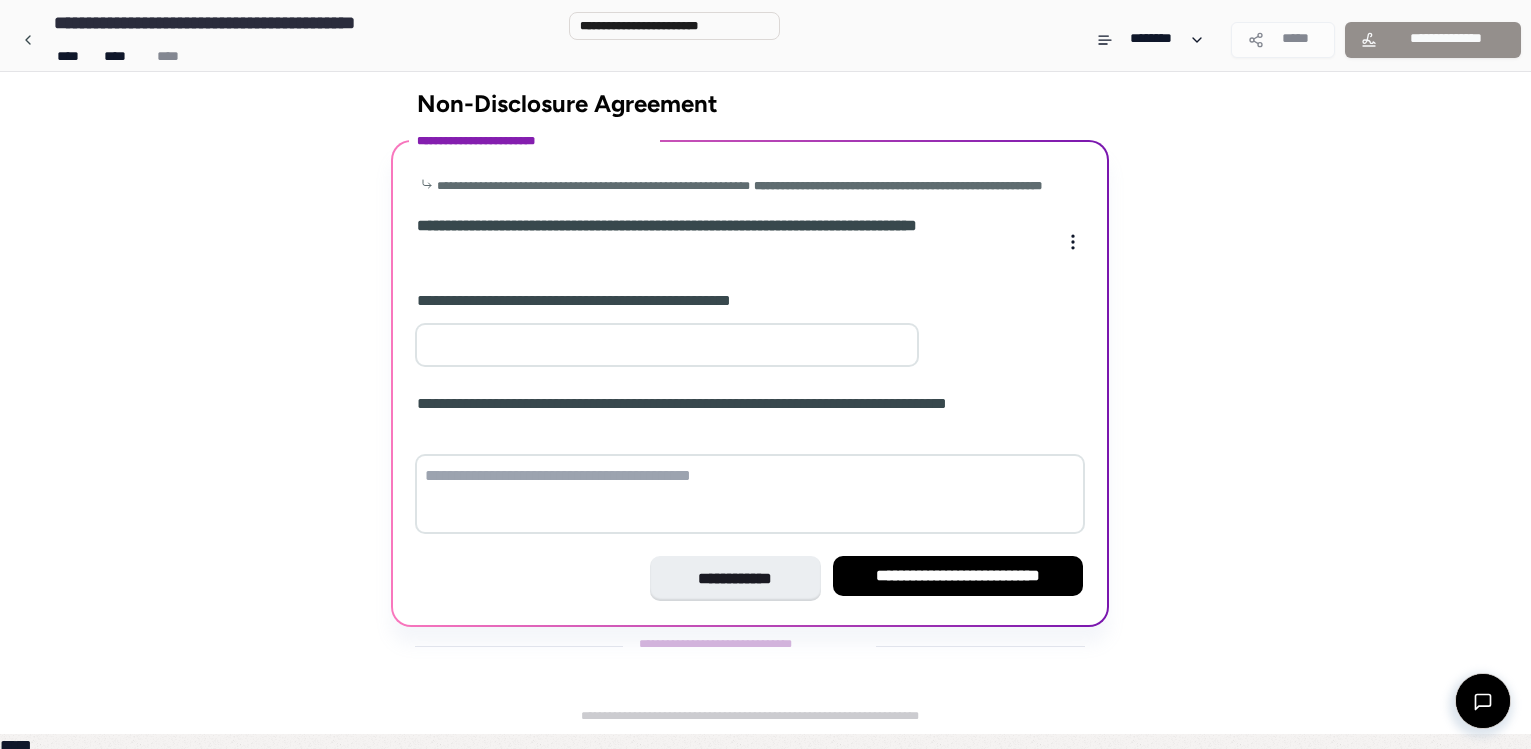 type on "*" 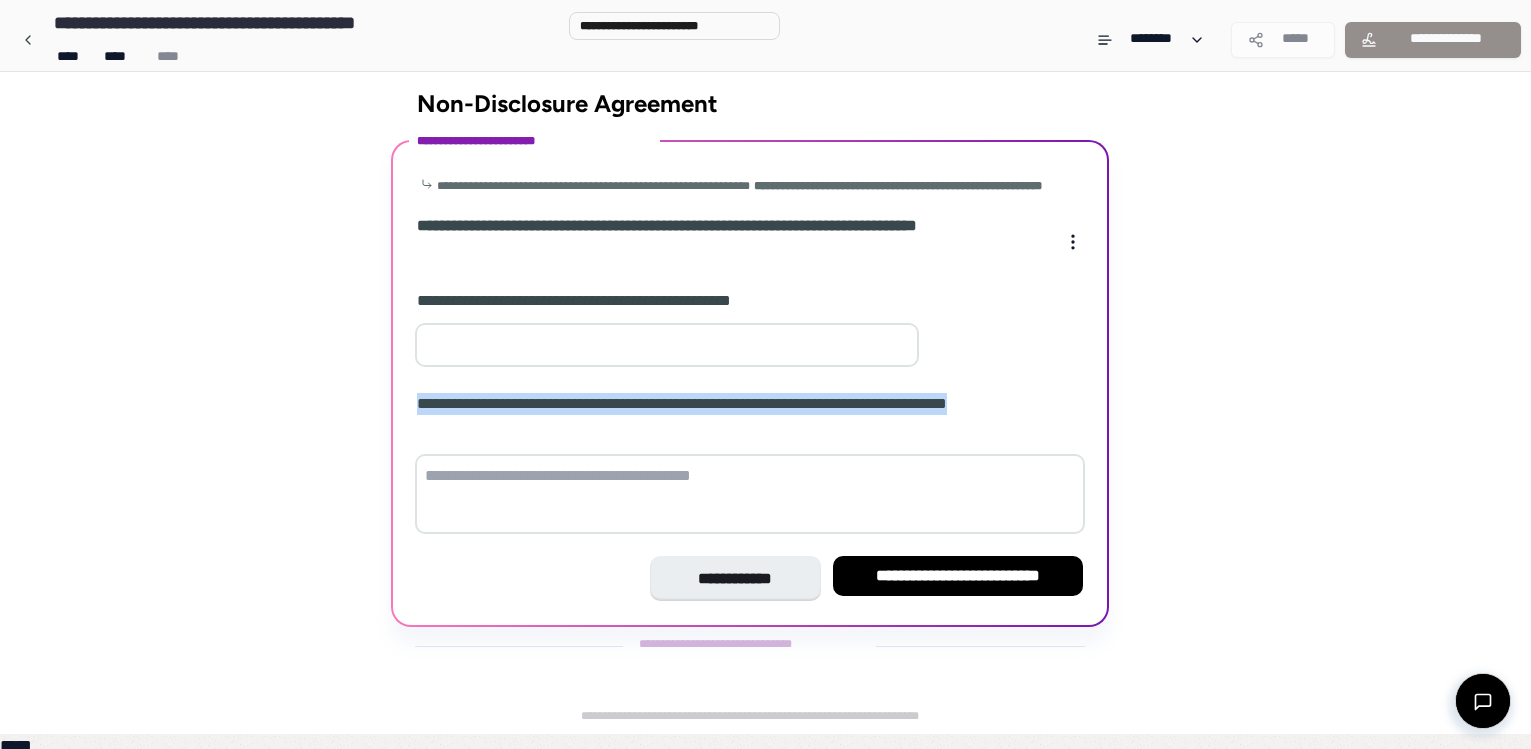 drag, startPoint x: 573, startPoint y: 465, endPoint x: 385, endPoint y: 447, distance: 188.85974 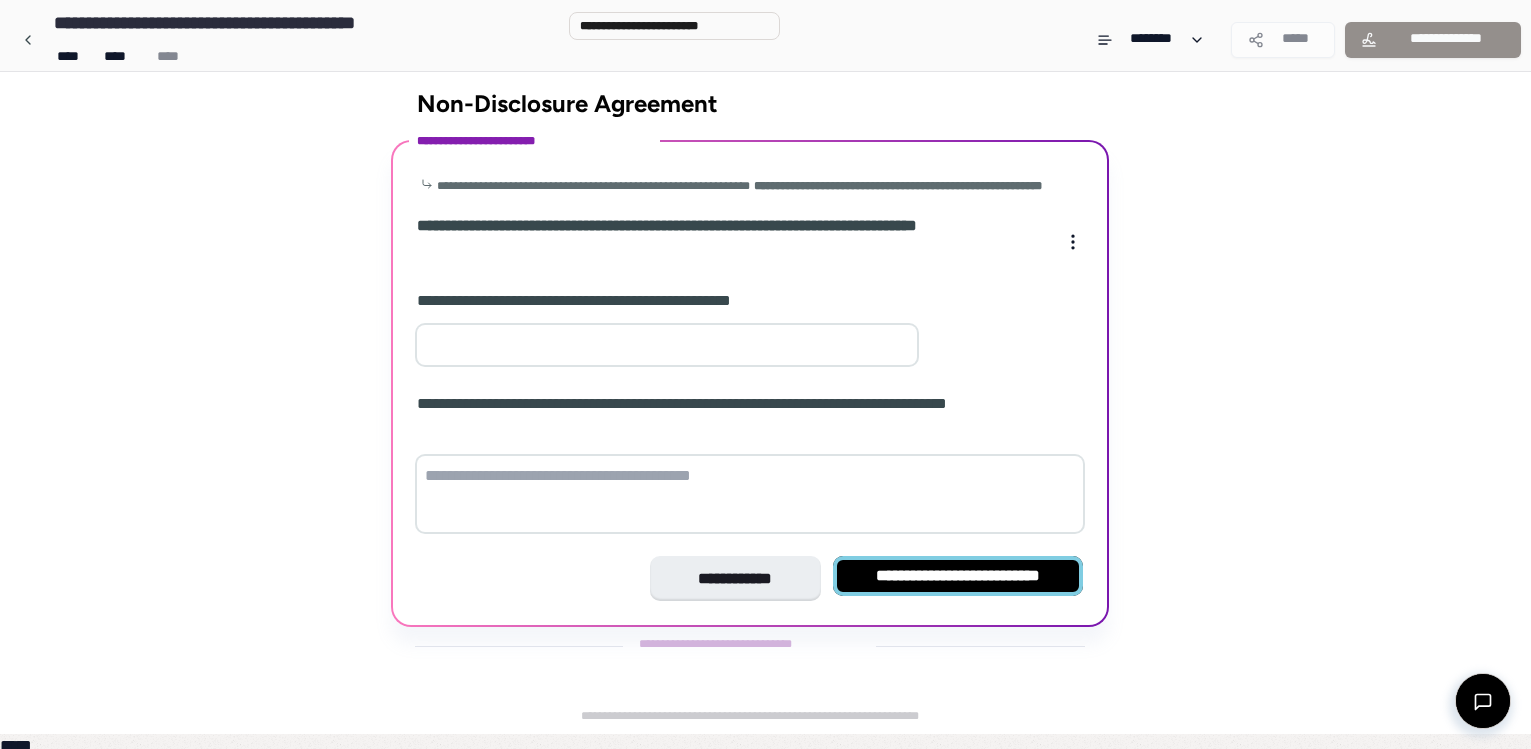 click on "**********" at bounding box center [958, 576] 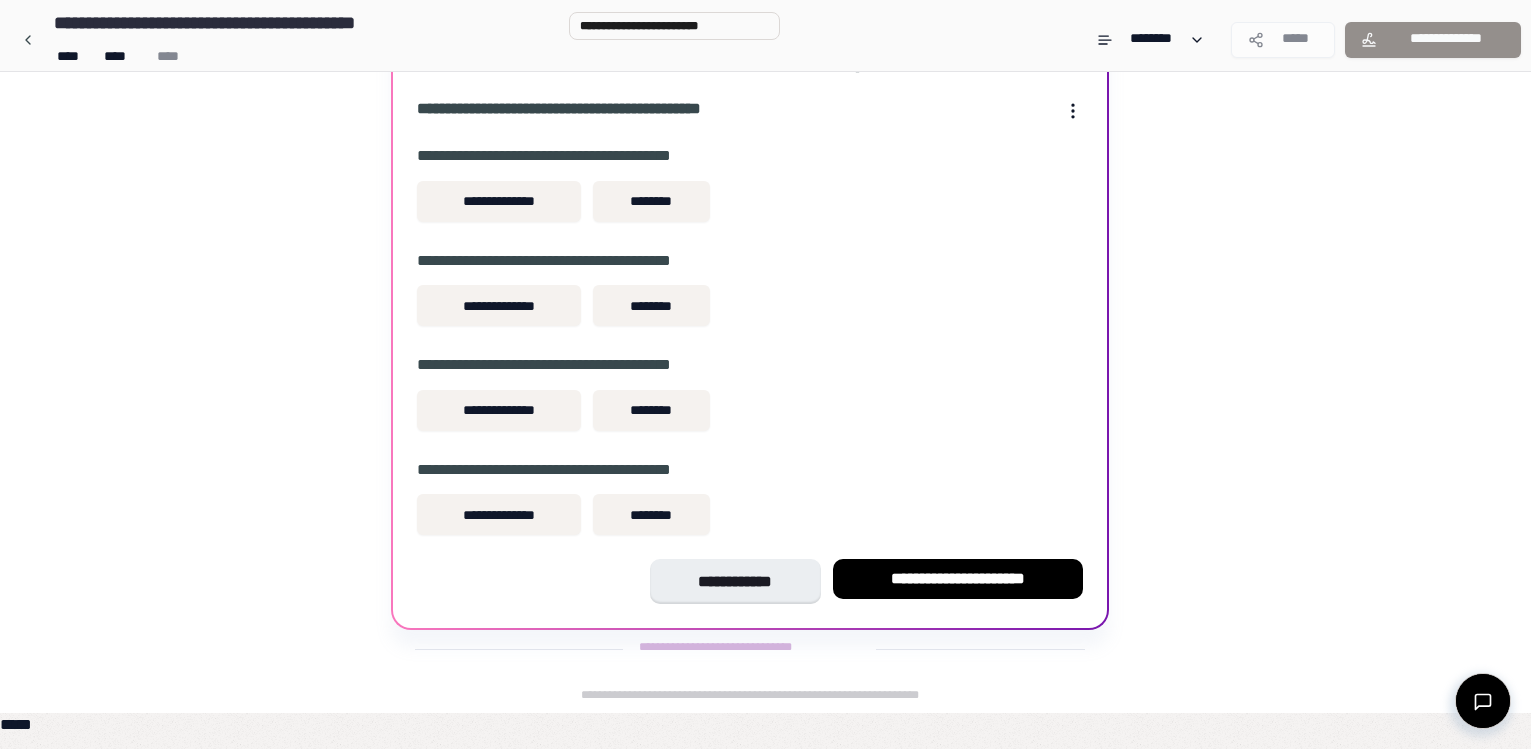 scroll, scrollTop: 0, scrollLeft: 0, axis: both 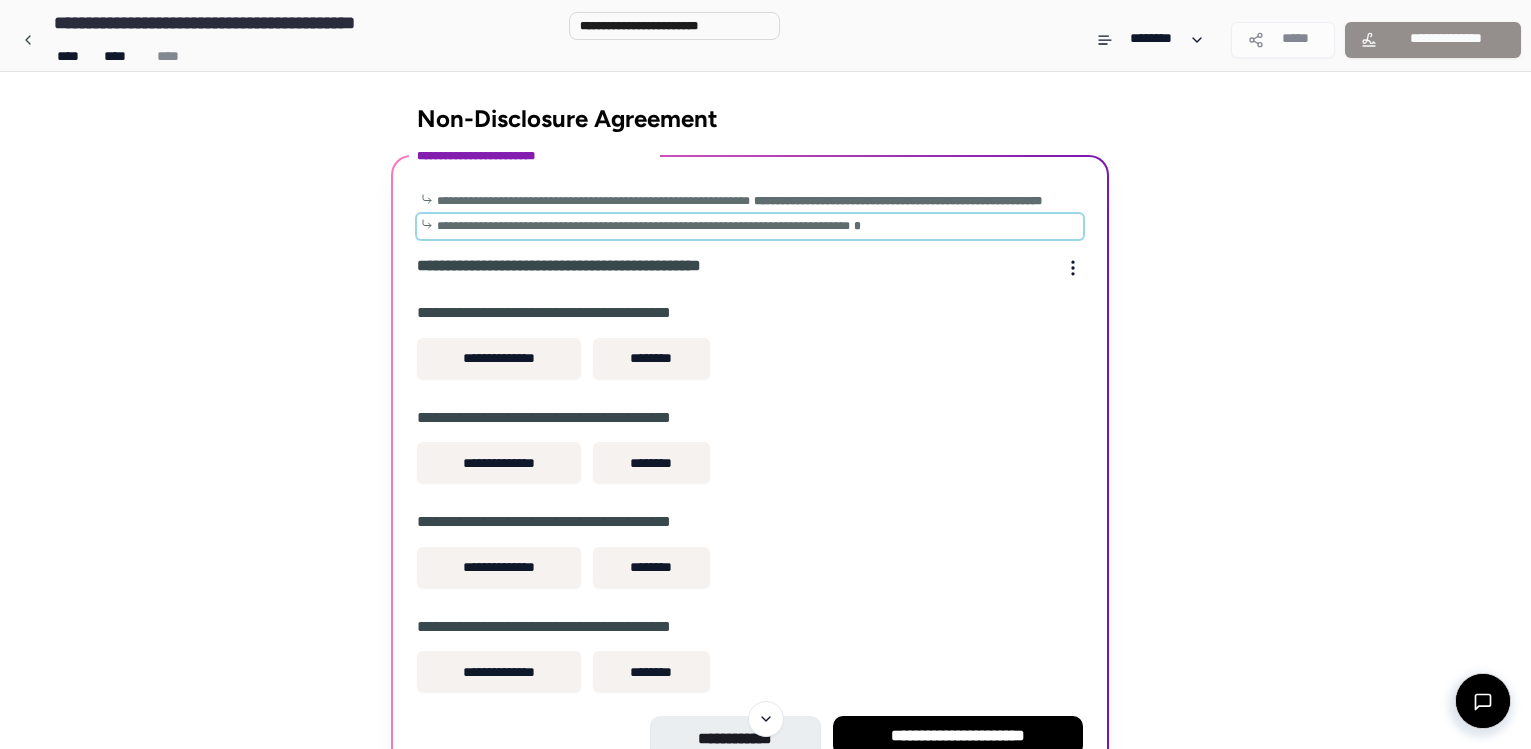 click on "**********" at bounding box center (643, 226) 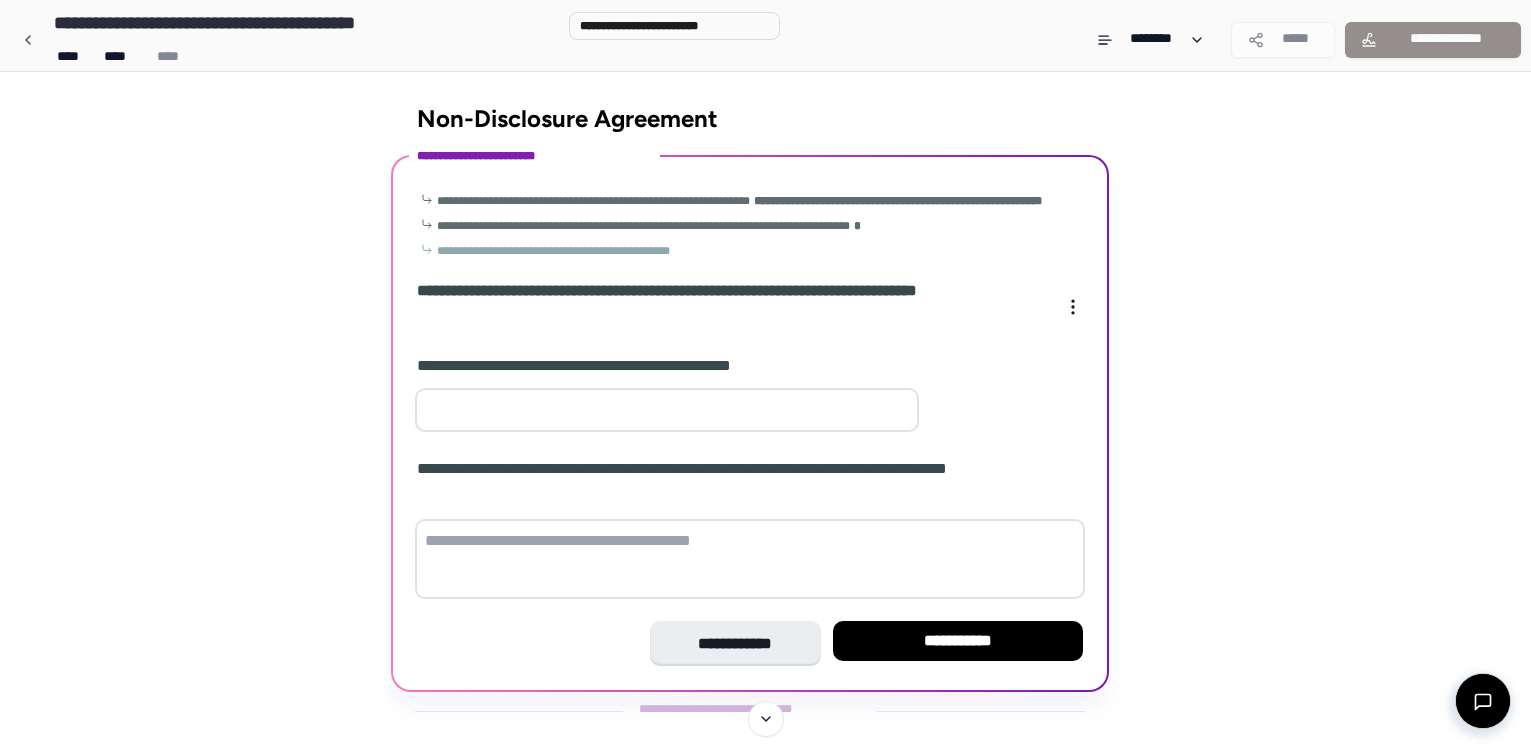 click at bounding box center [750, 559] 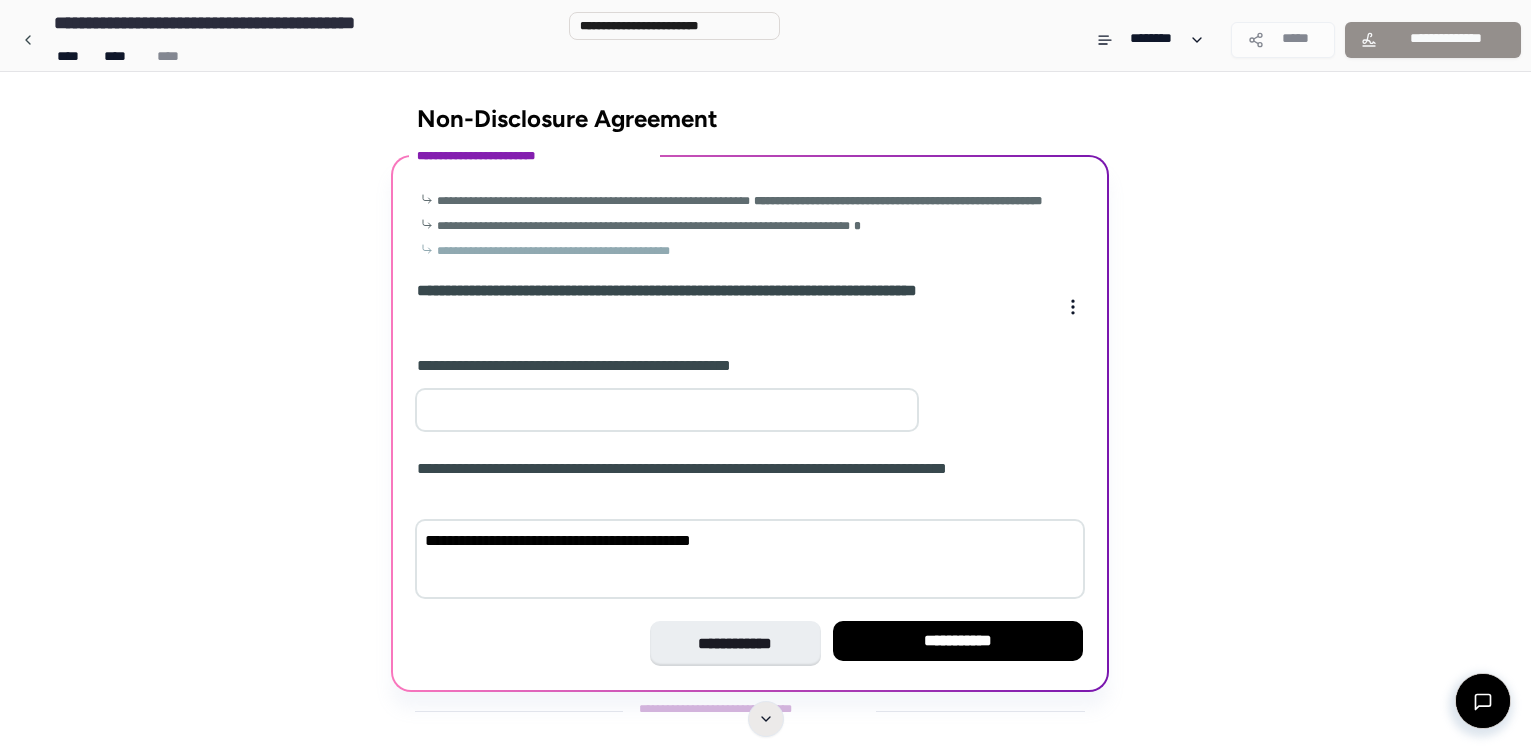 type on "**********" 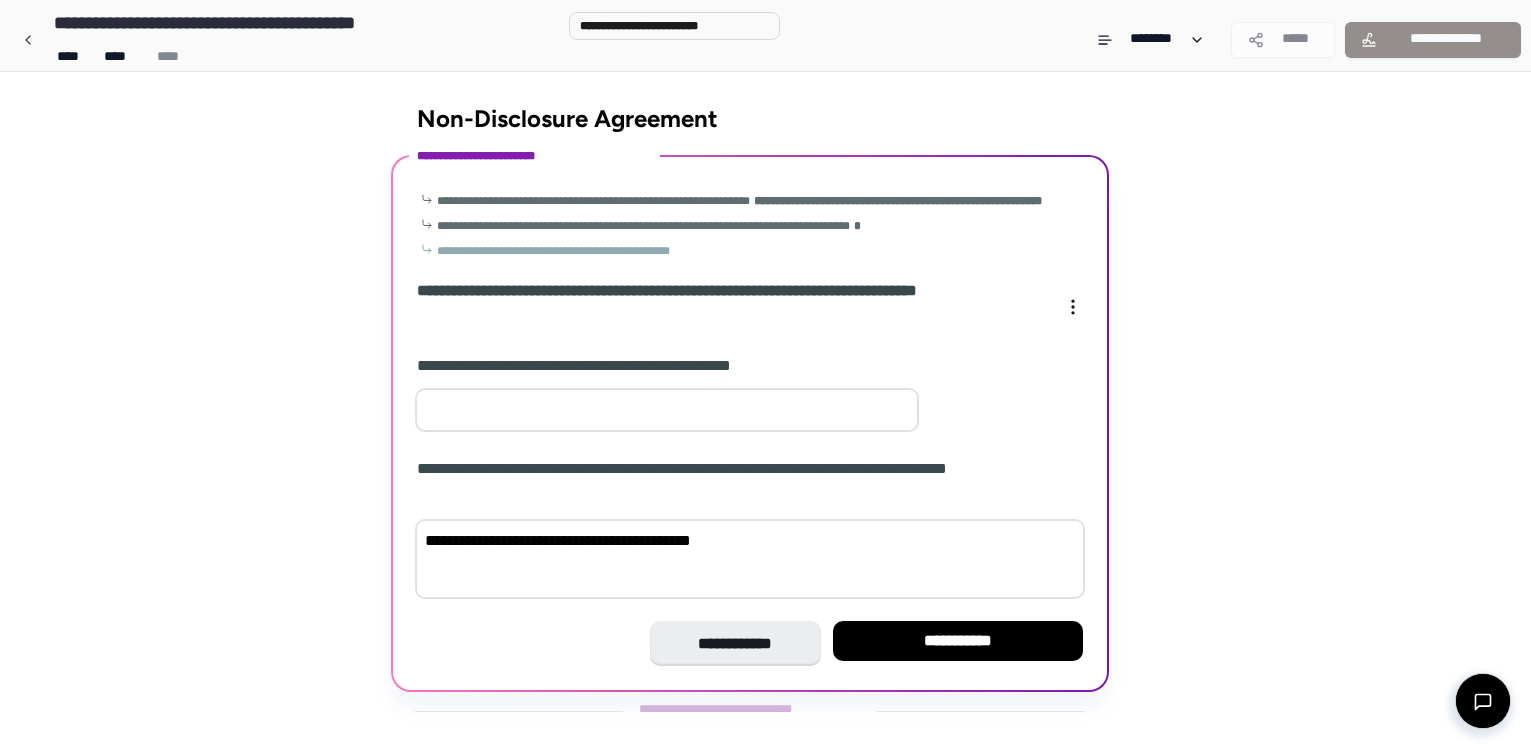 scroll, scrollTop: 72, scrollLeft: 0, axis: vertical 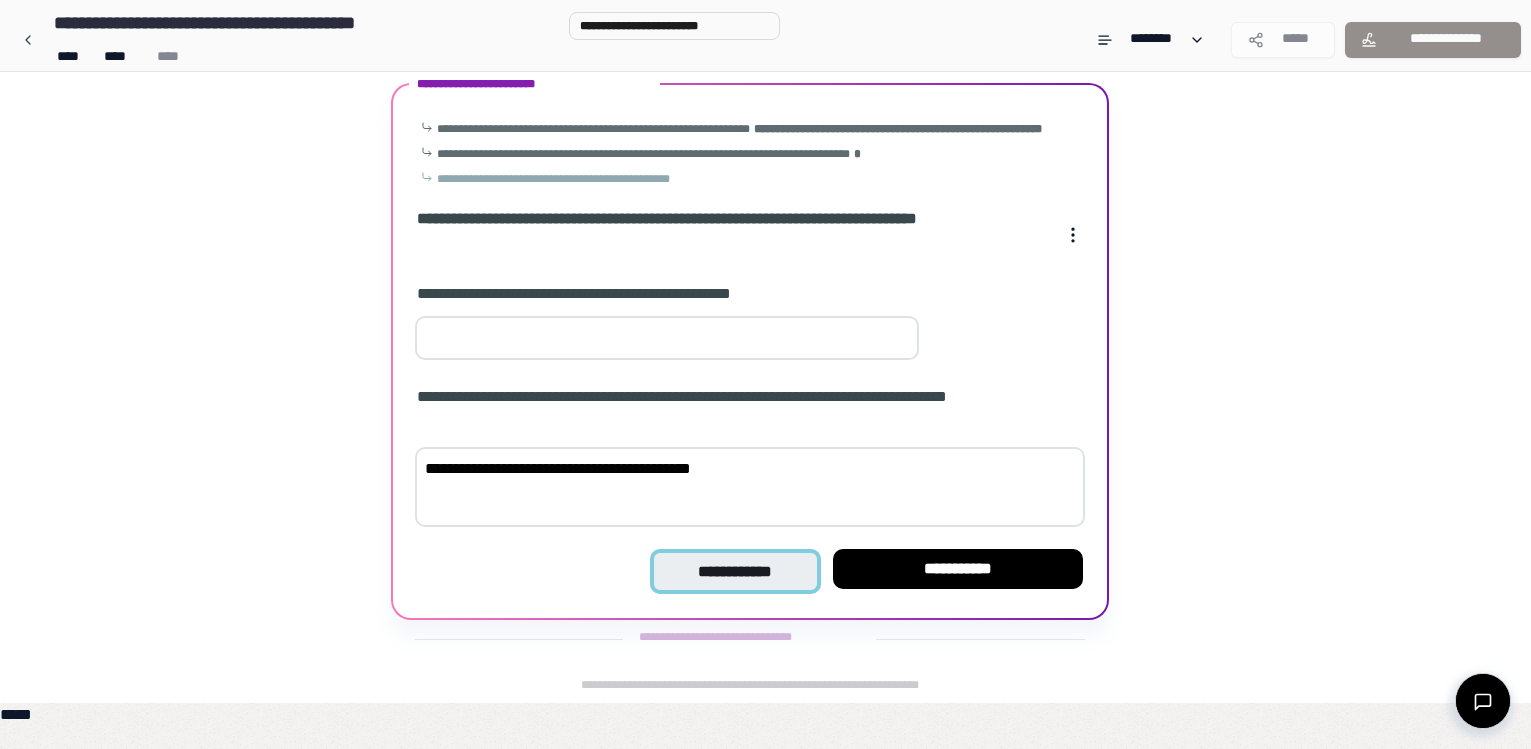 click on "**********" at bounding box center [735, 571] 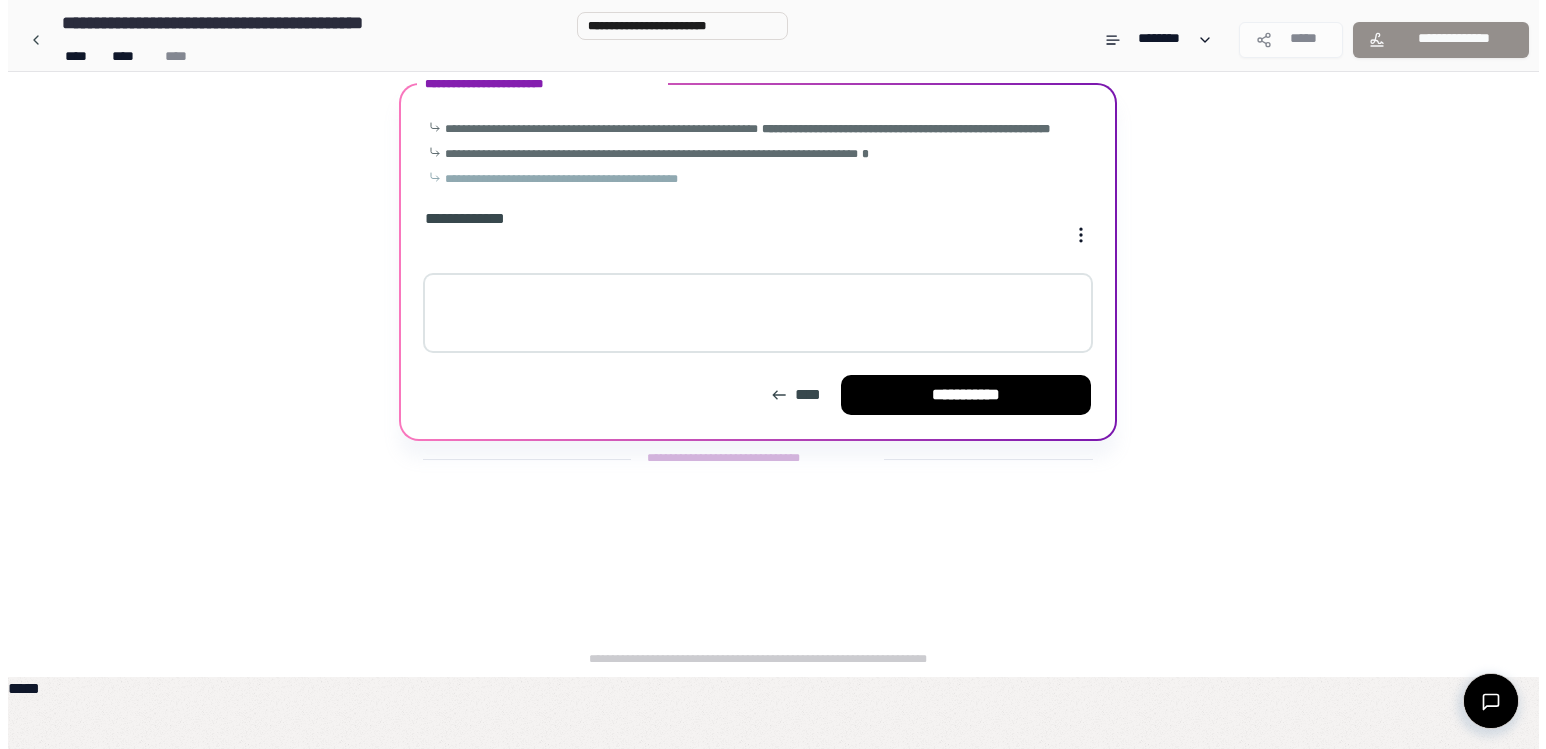 scroll, scrollTop: 0, scrollLeft: 0, axis: both 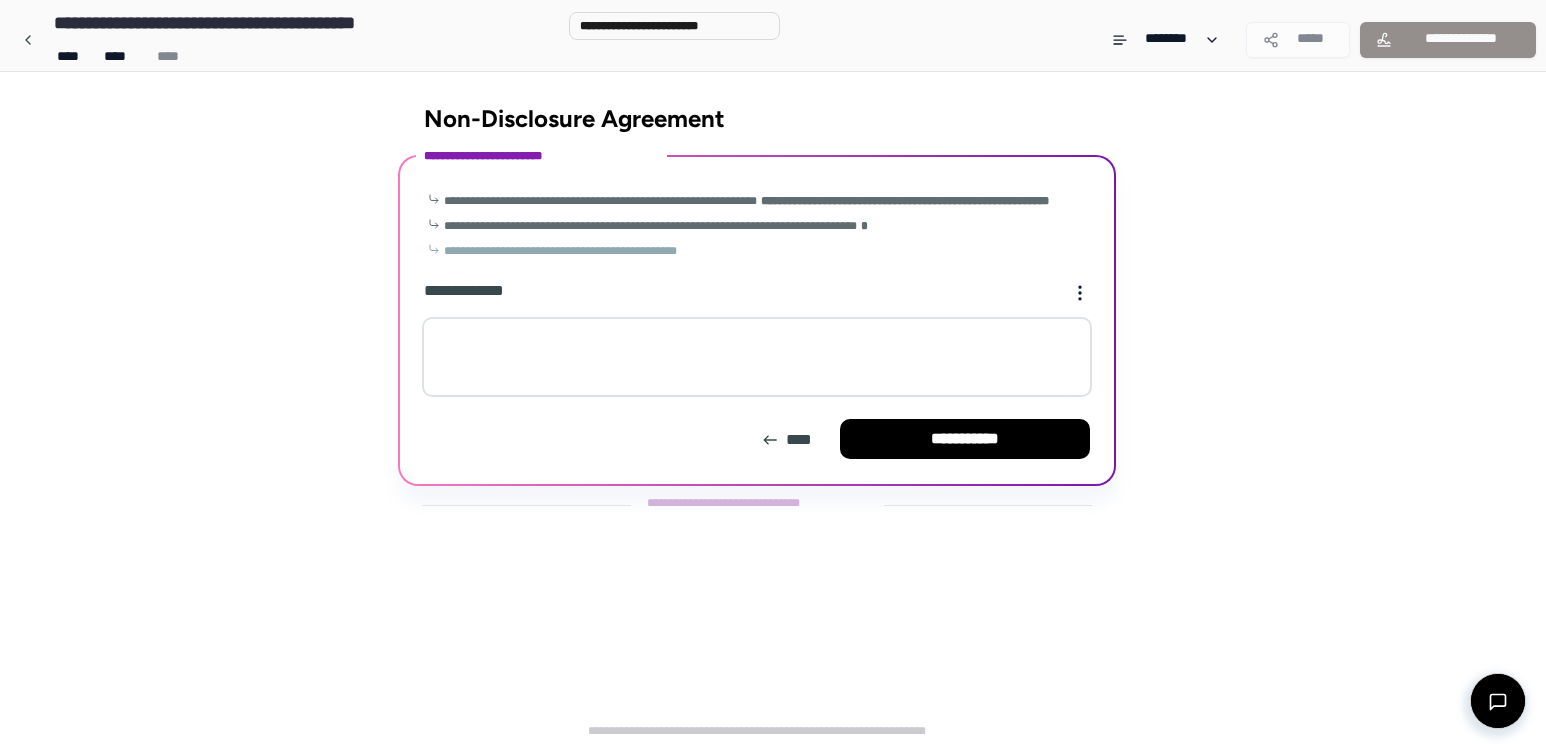 click at bounding box center [757, 357] 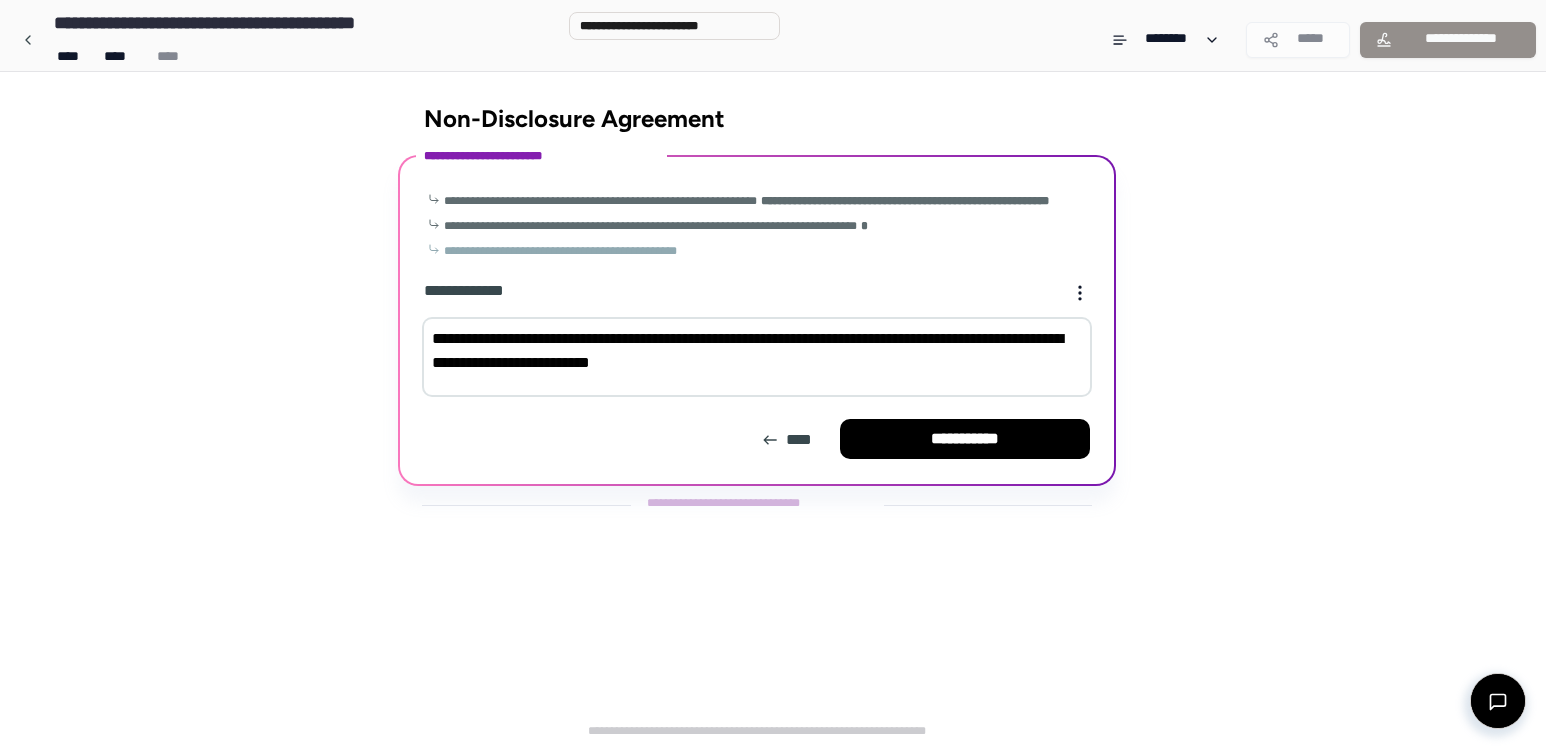 drag, startPoint x: 462, startPoint y: 385, endPoint x: 415, endPoint y: 385, distance: 47 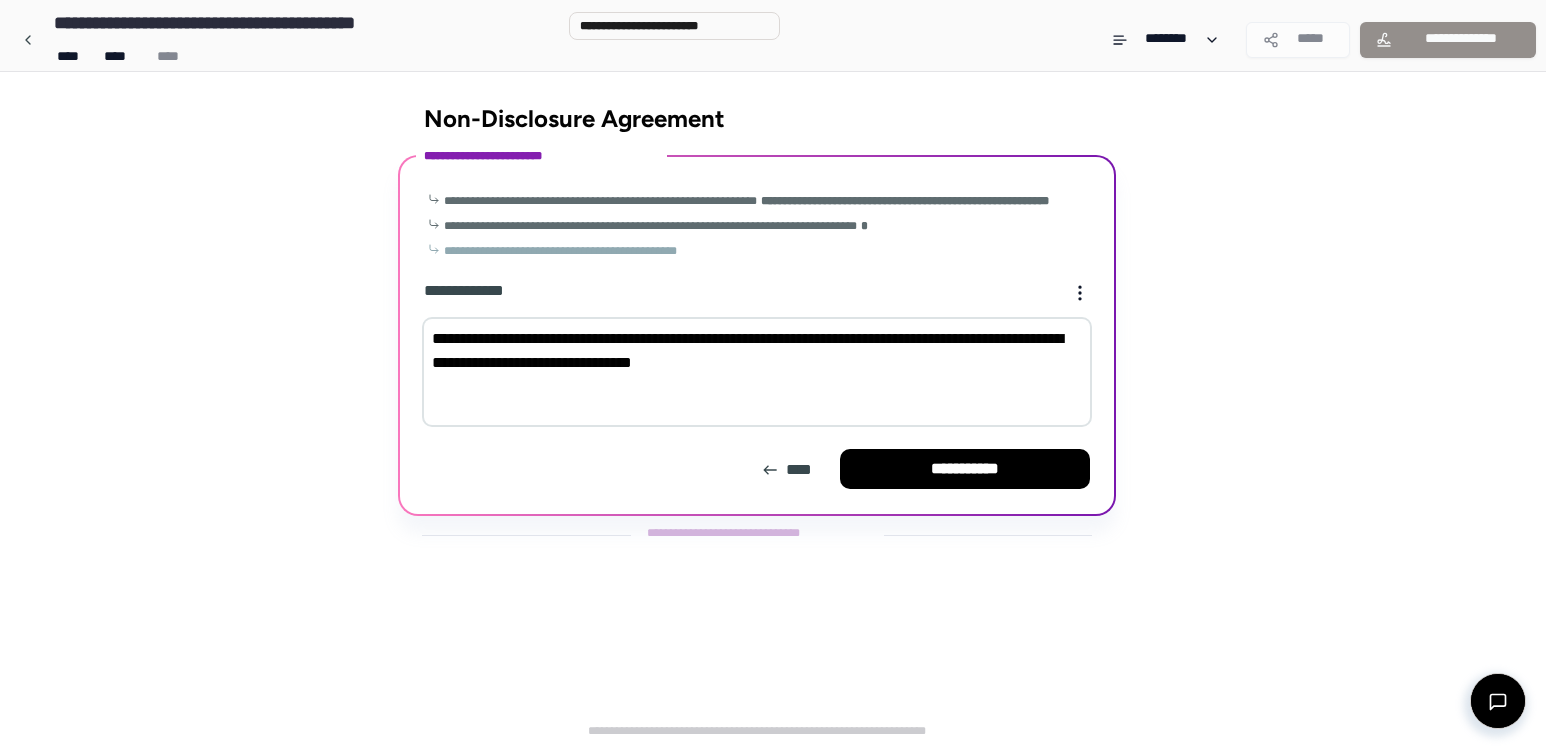 click on "**********" at bounding box center (757, 372) 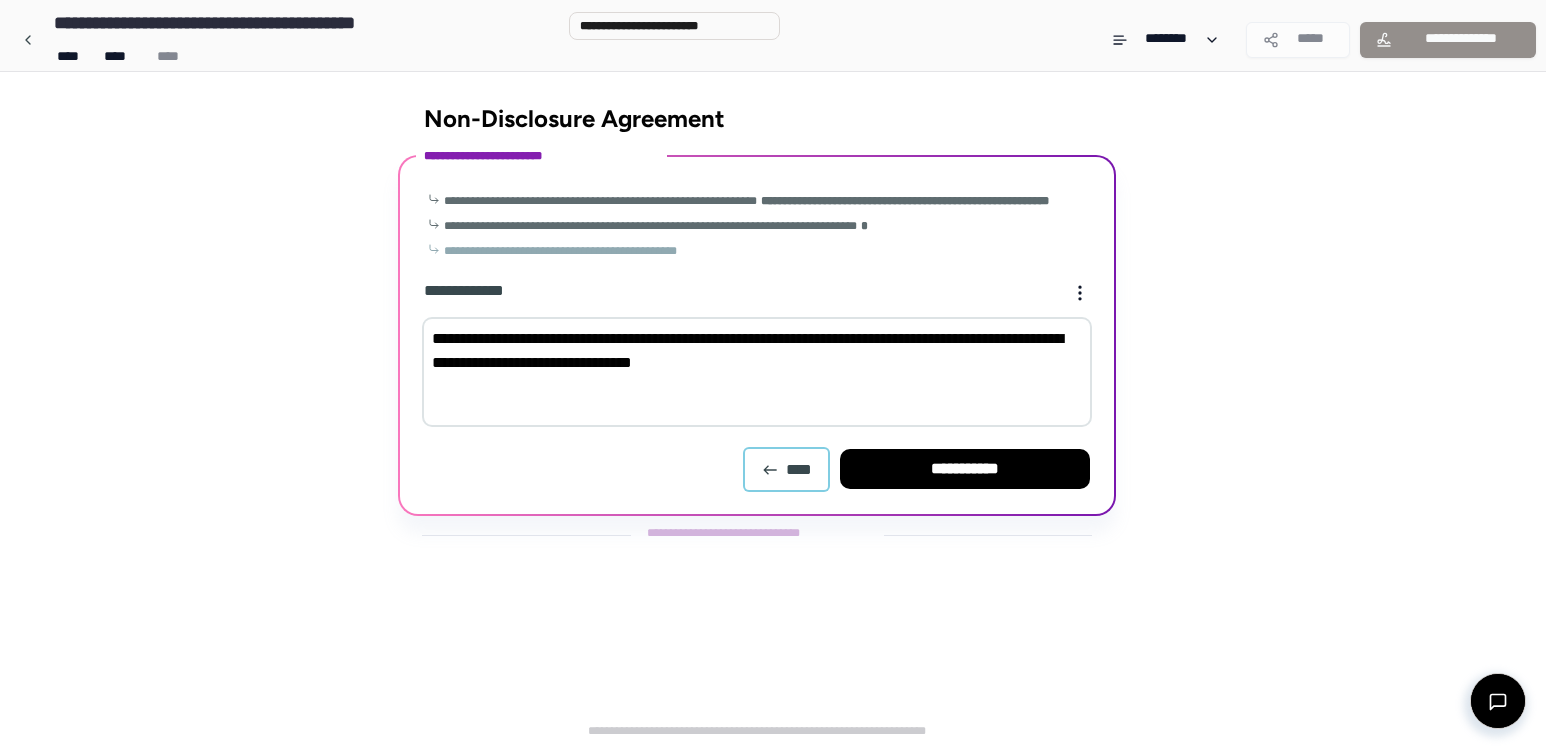 type on "**********" 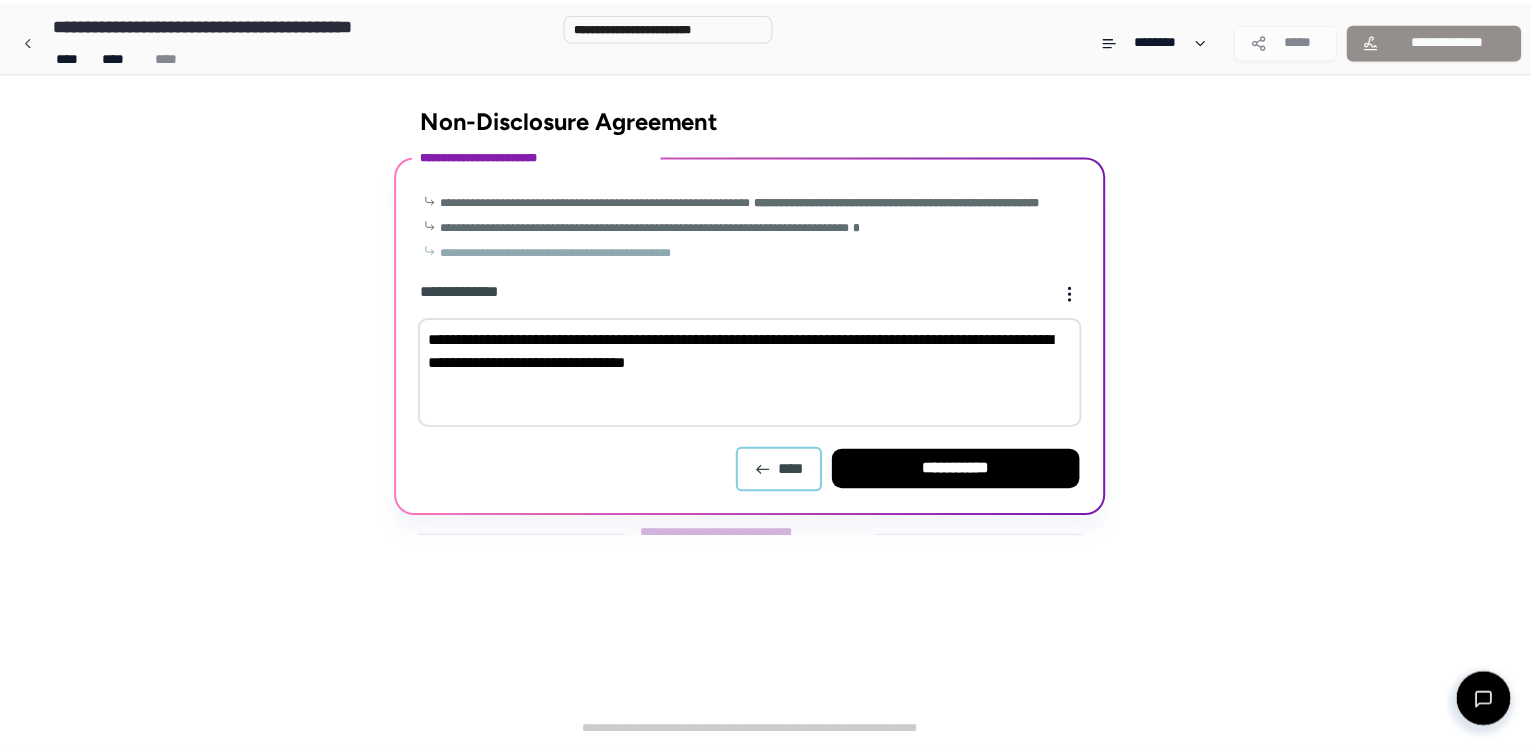 scroll, scrollTop: 72, scrollLeft: 0, axis: vertical 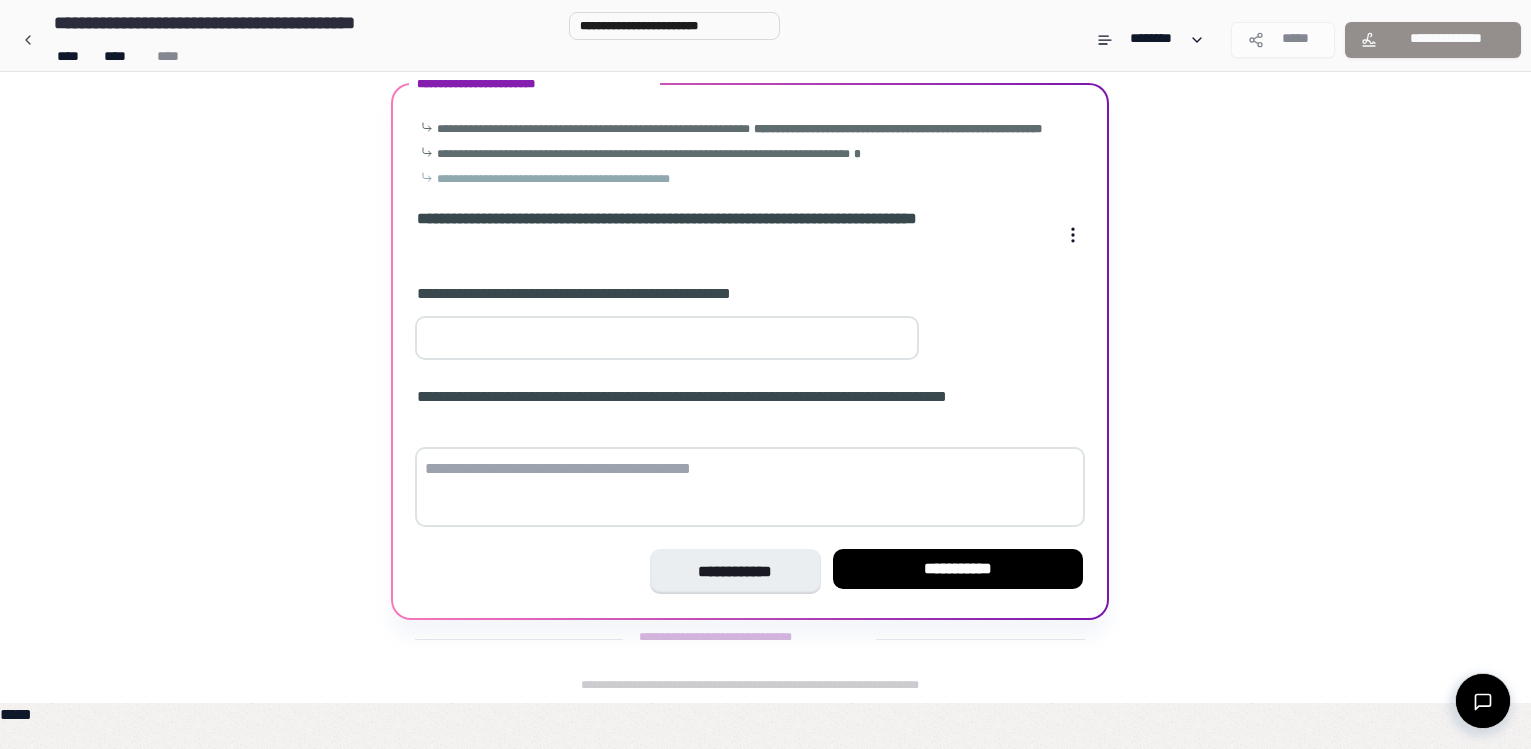 click at bounding box center (750, 487) 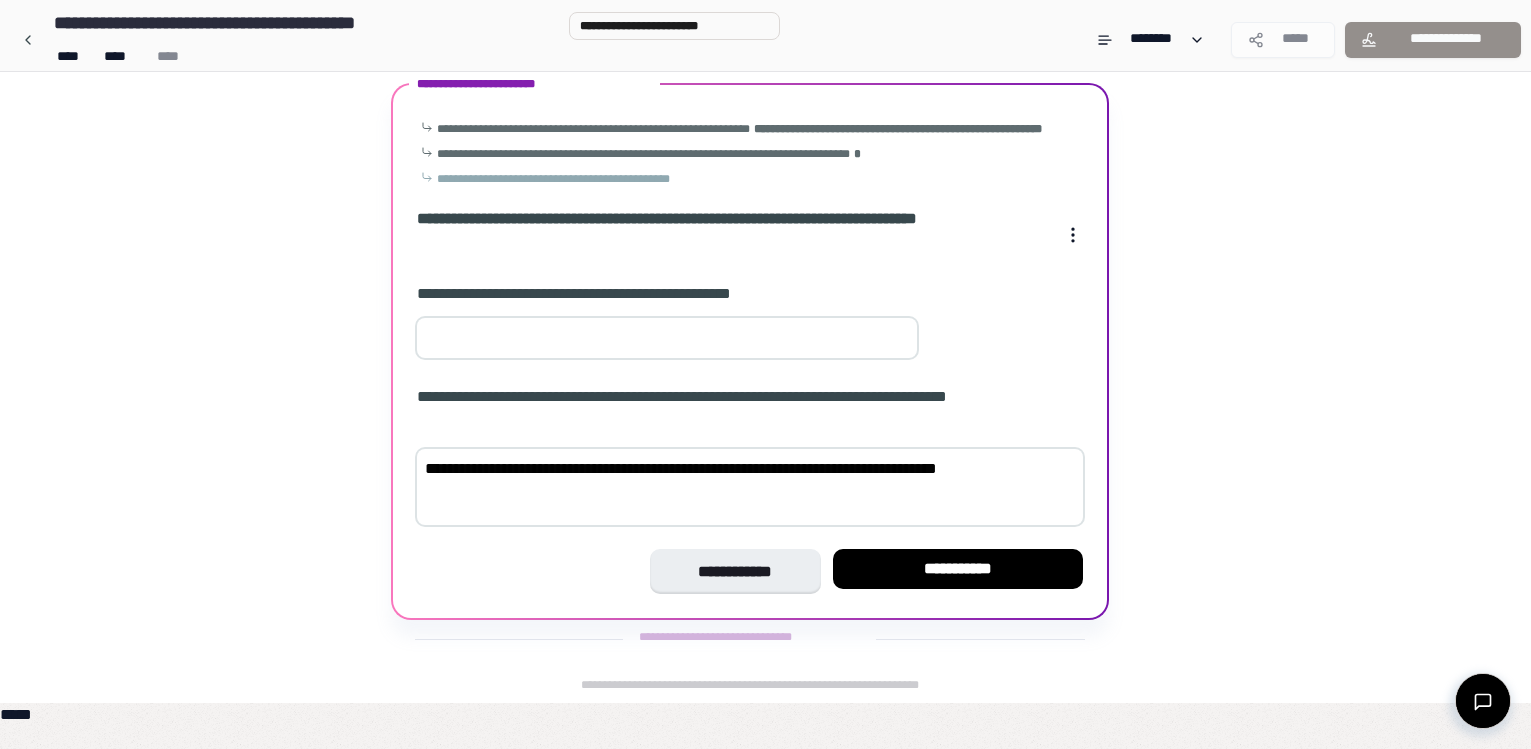 drag, startPoint x: 551, startPoint y: 551, endPoint x: 375, endPoint y: 554, distance: 176.02557 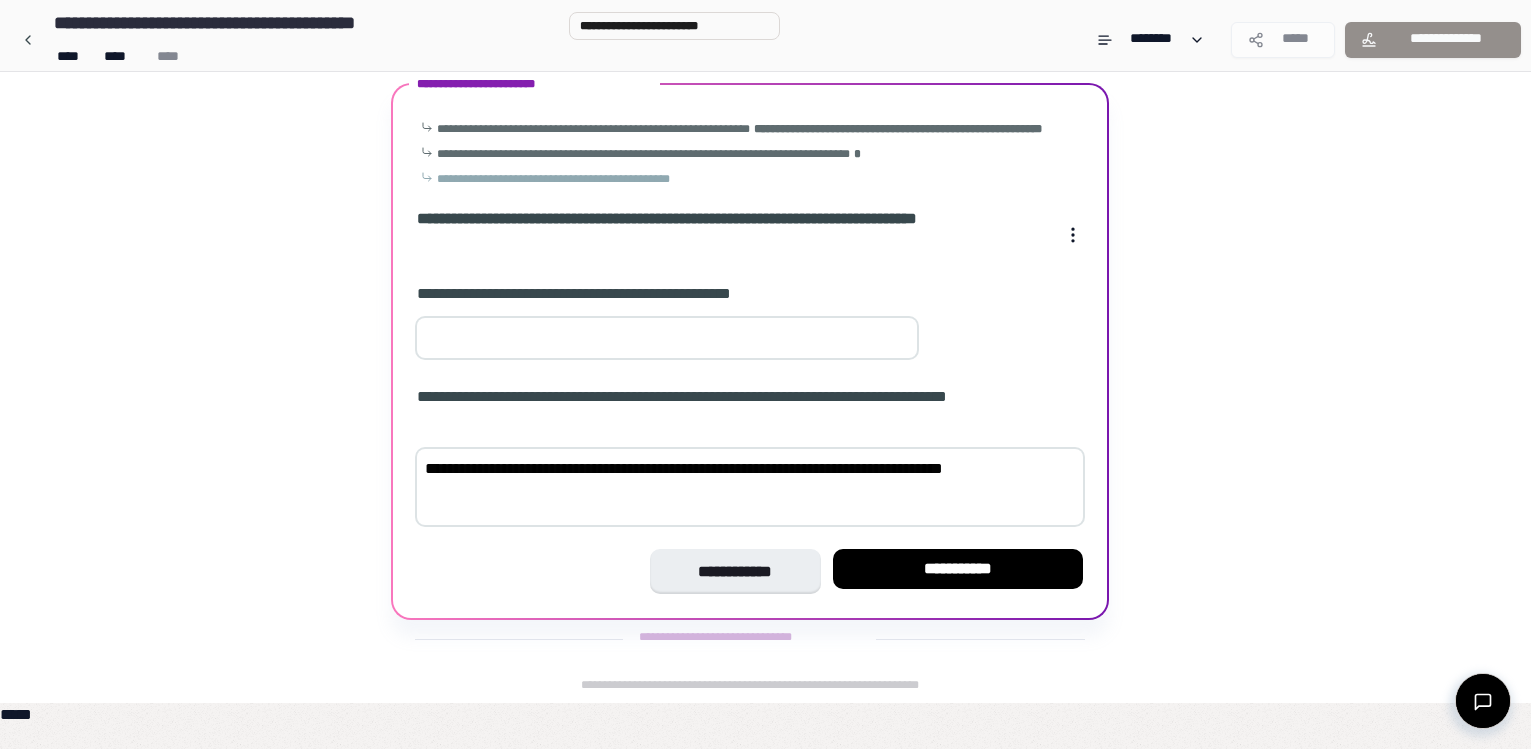 type on "**********" 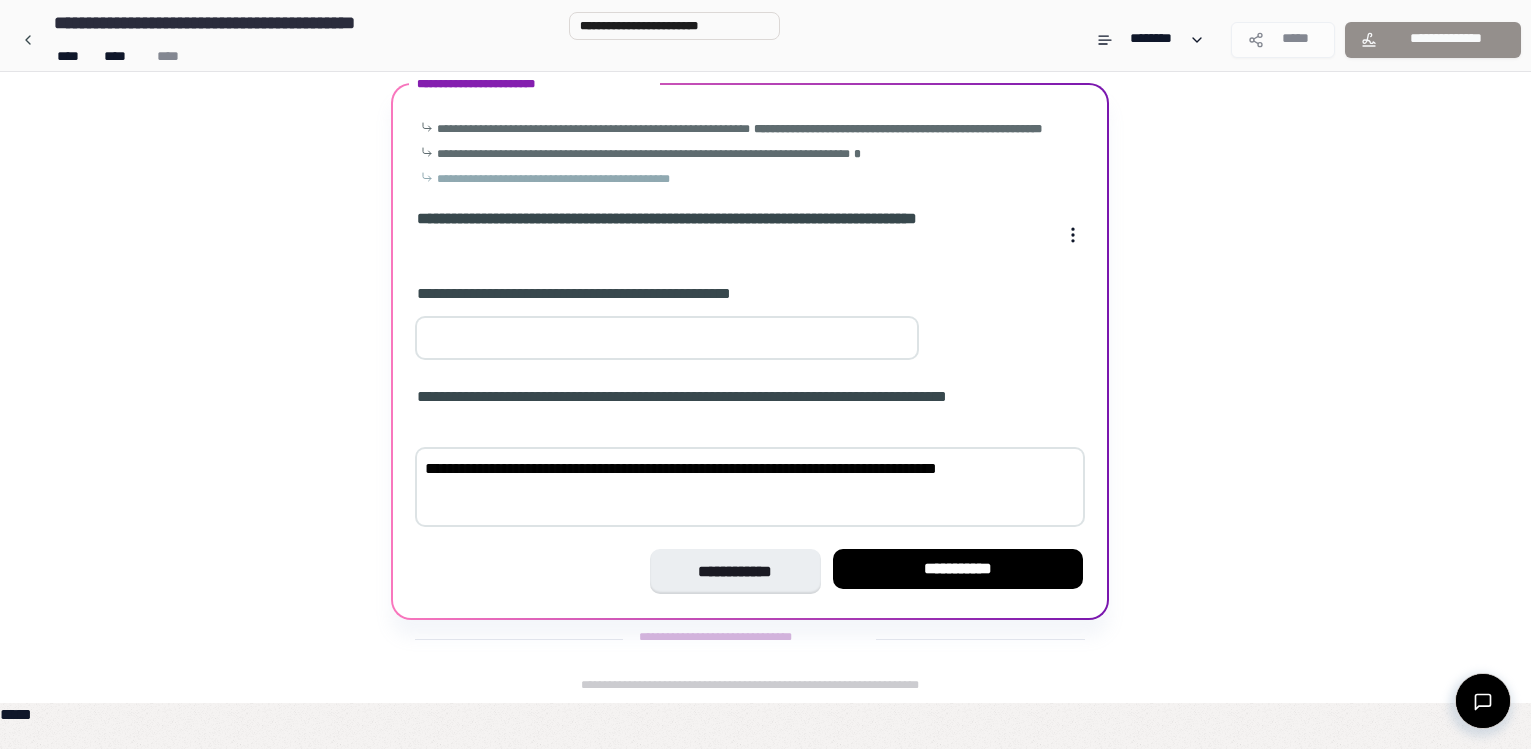click at bounding box center [765, 703] 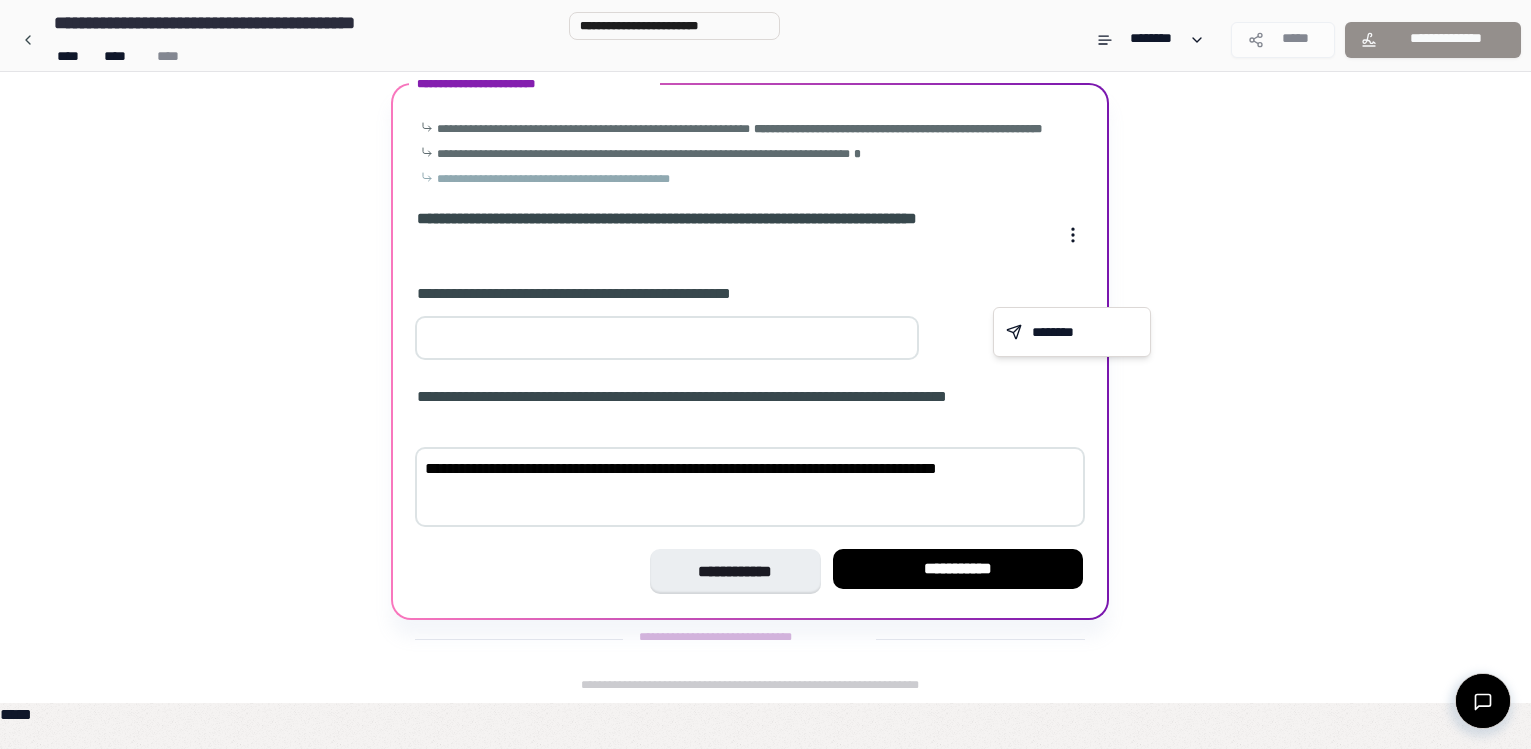 click on "**********" at bounding box center (773, 338) 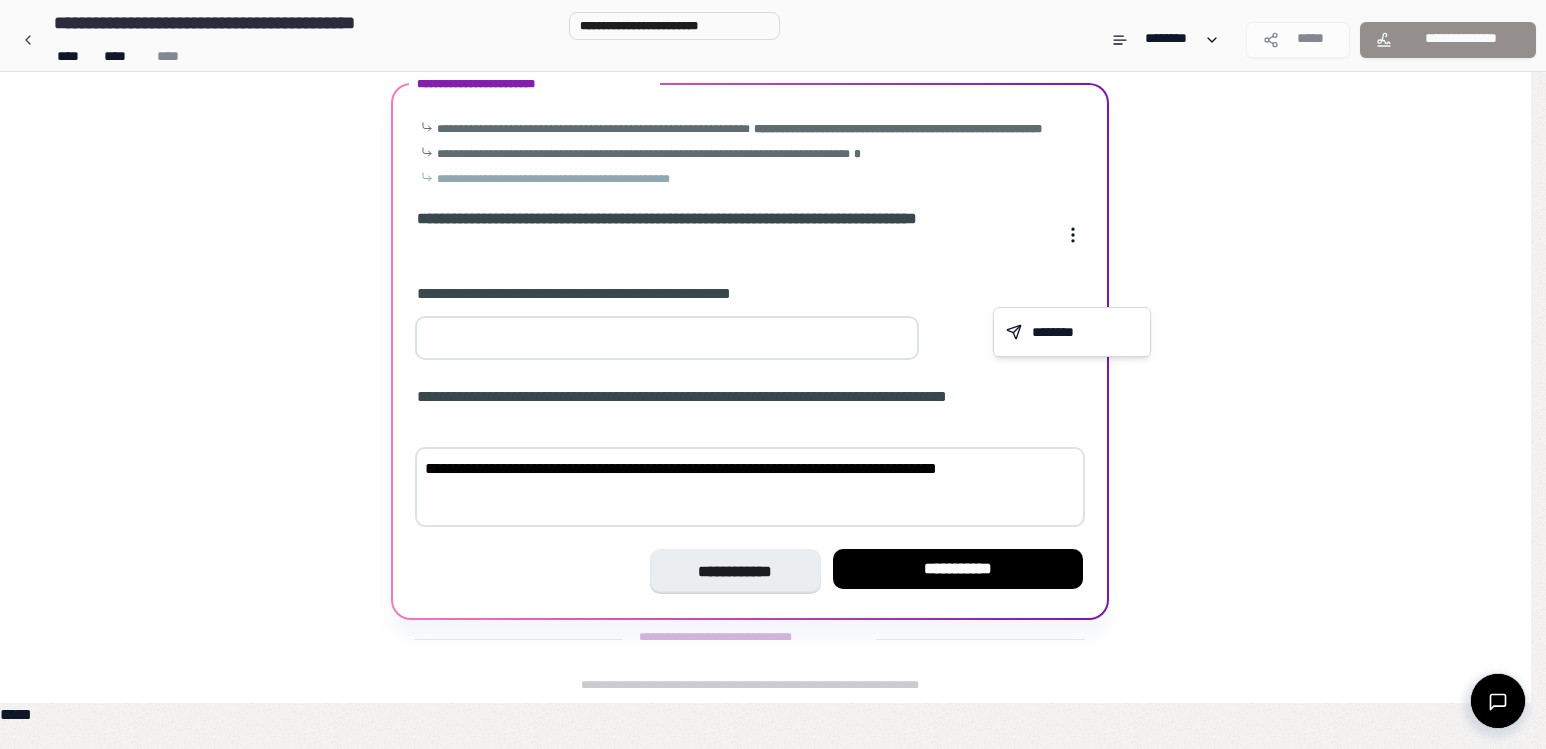 click on "**********" at bounding box center (773, 338) 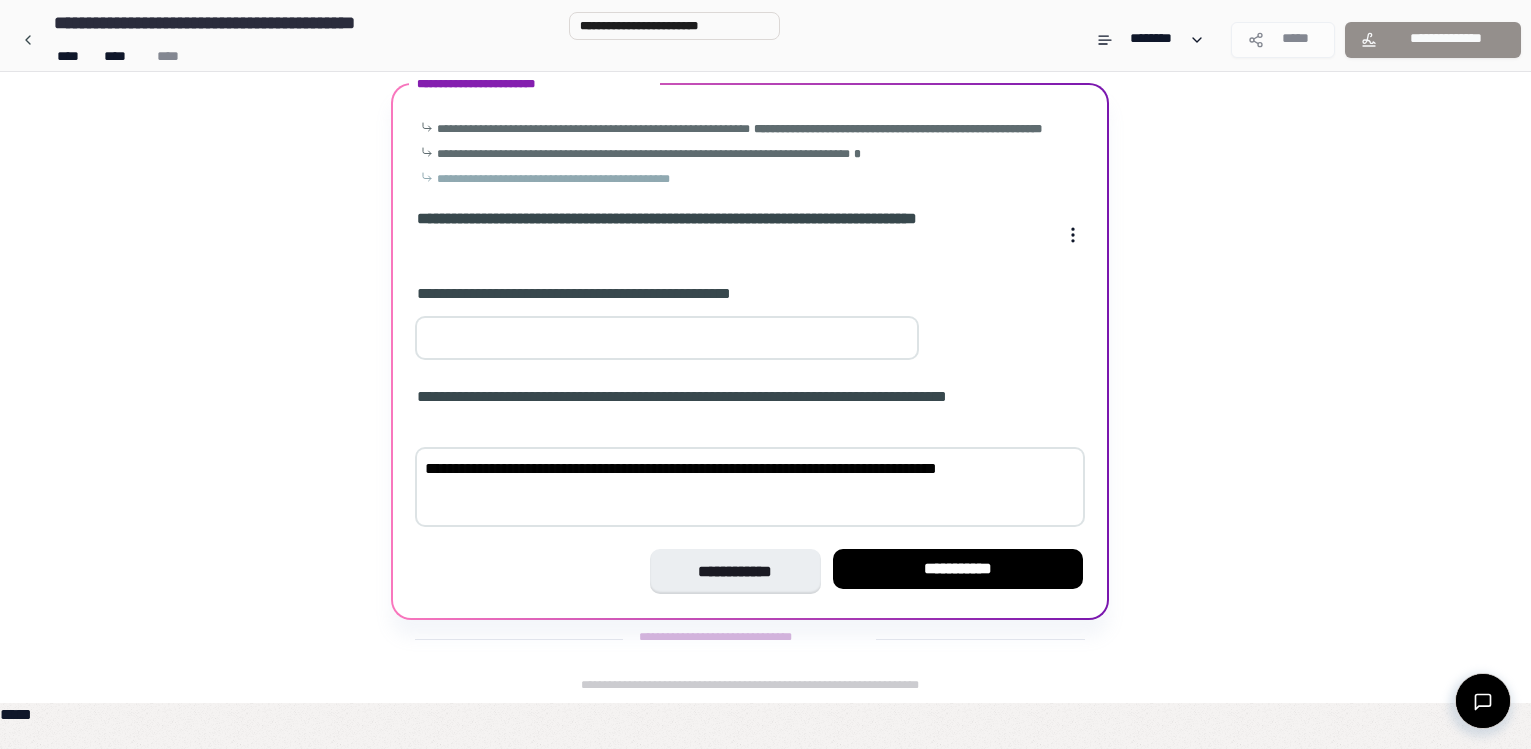 click on "**********" at bounding box center (765, 351) 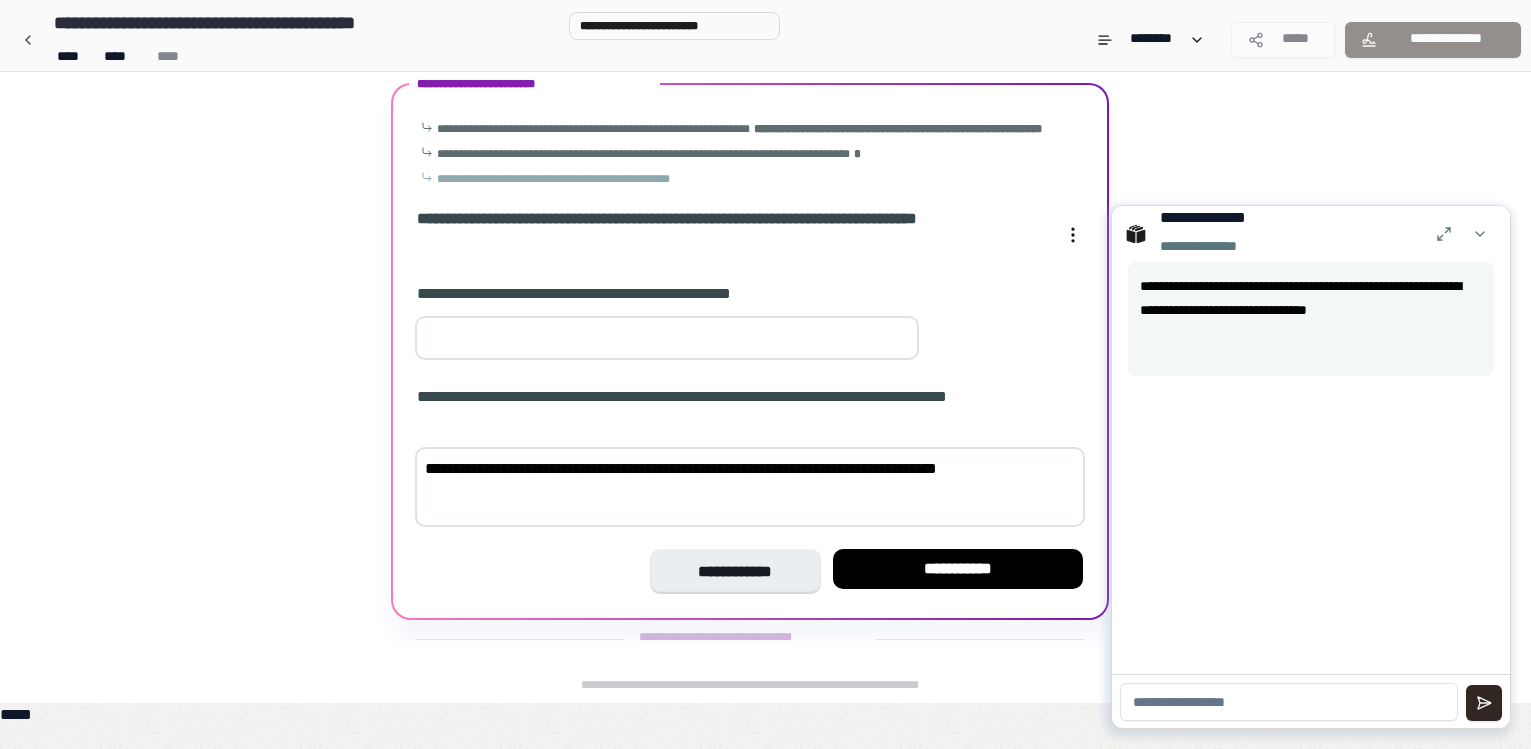 click at bounding box center [1289, 702] 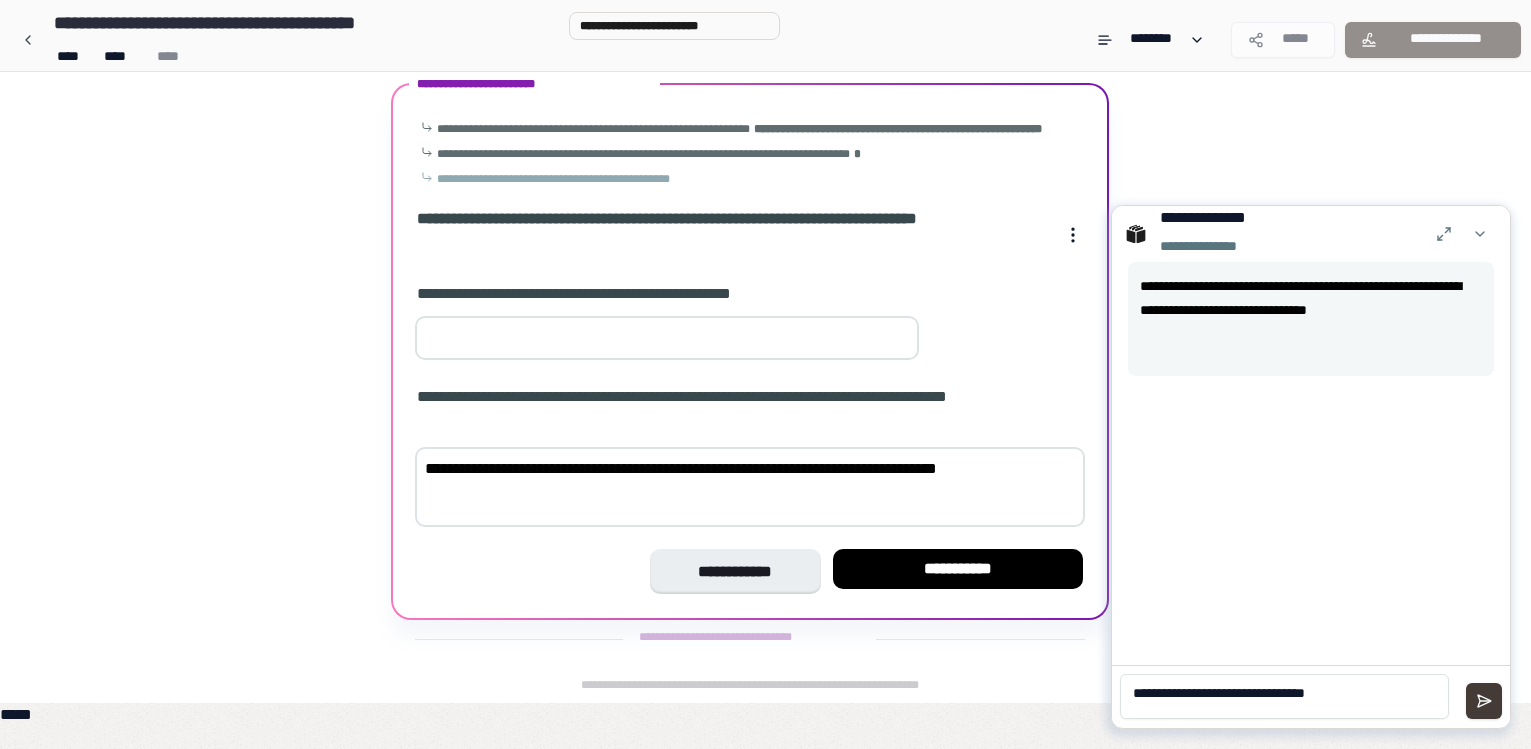 type on "**********" 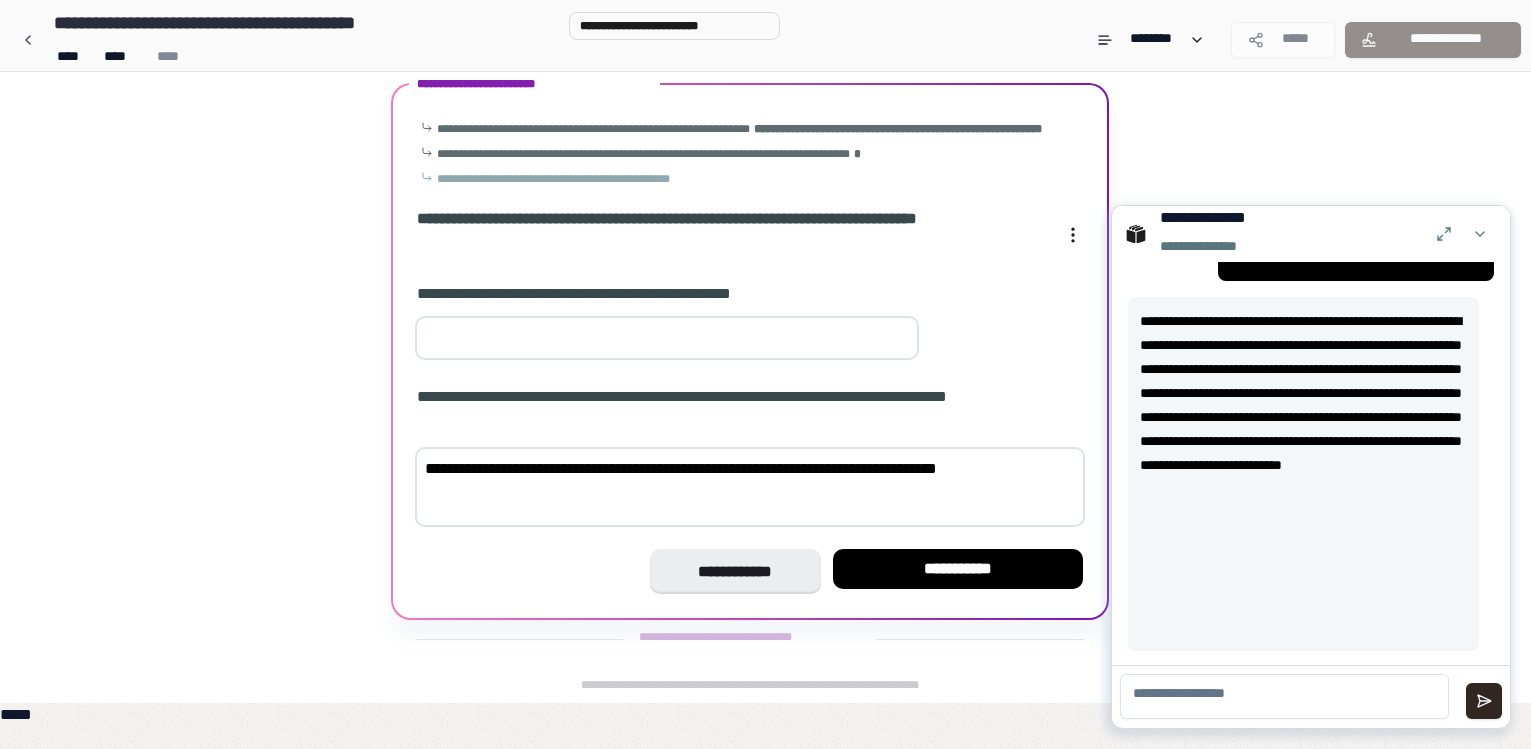 scroll, scrollTop: 162, scrollLeft: 0, axis: vertical 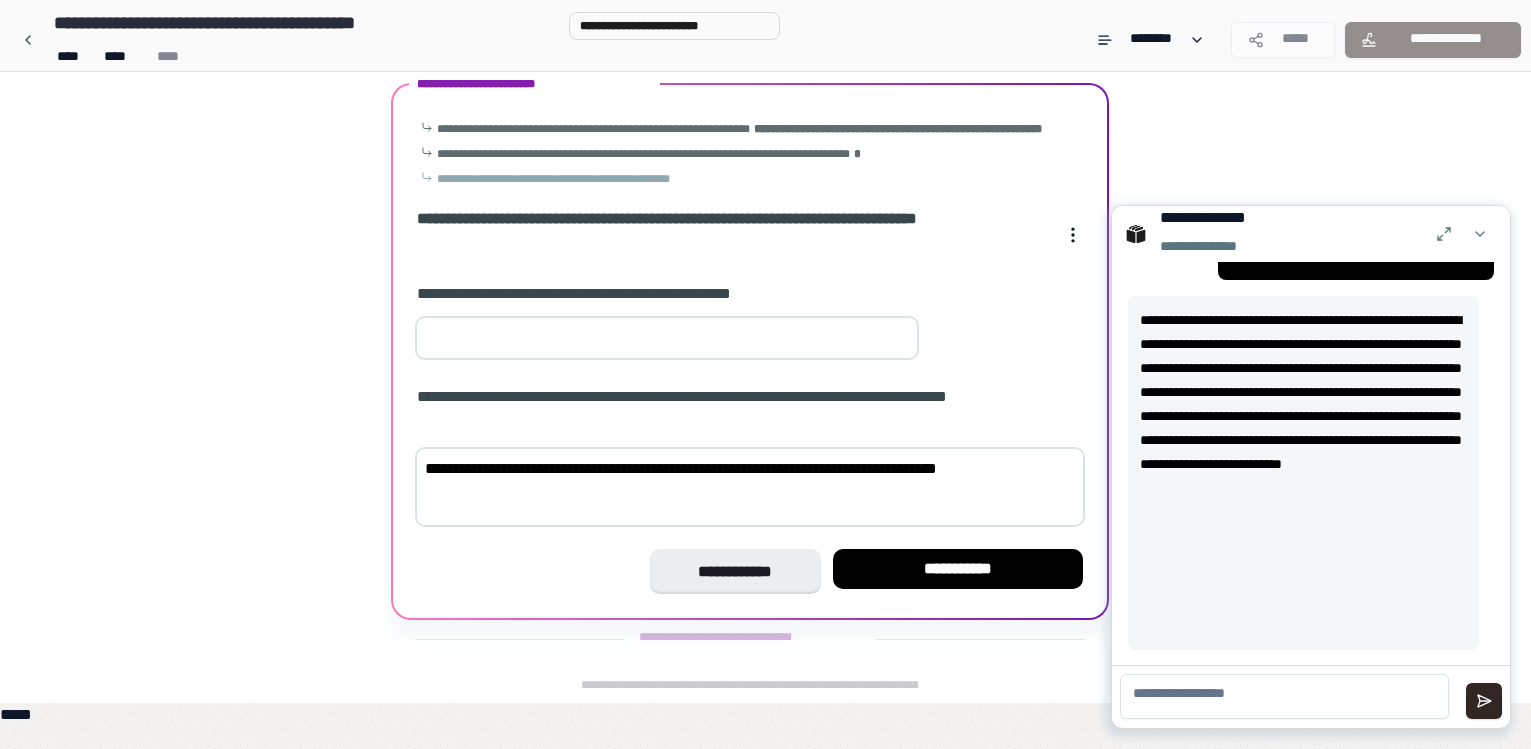 click at bounding box center [1284, 696] 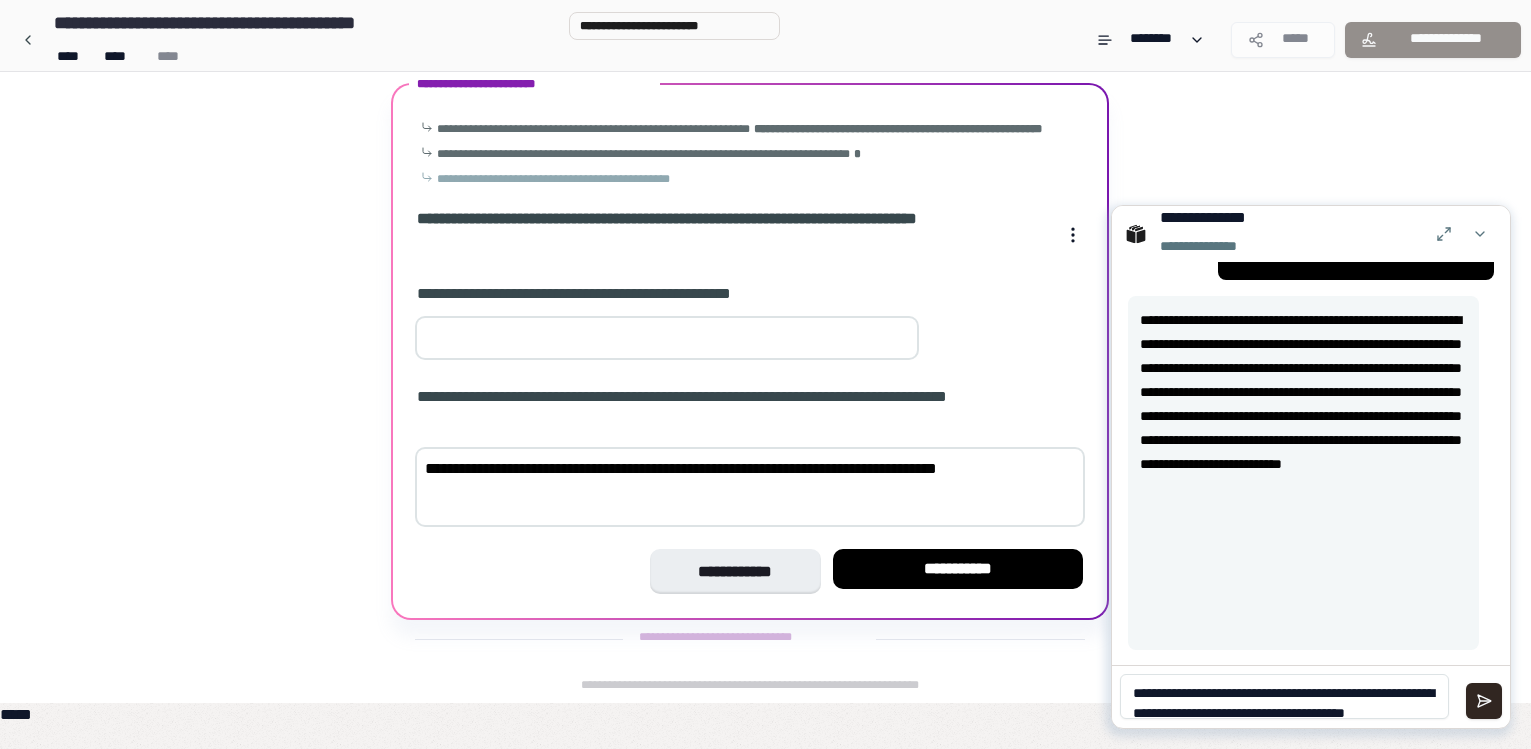 scroll, scrollTop: 0, scrollLeft: 0, axis: both 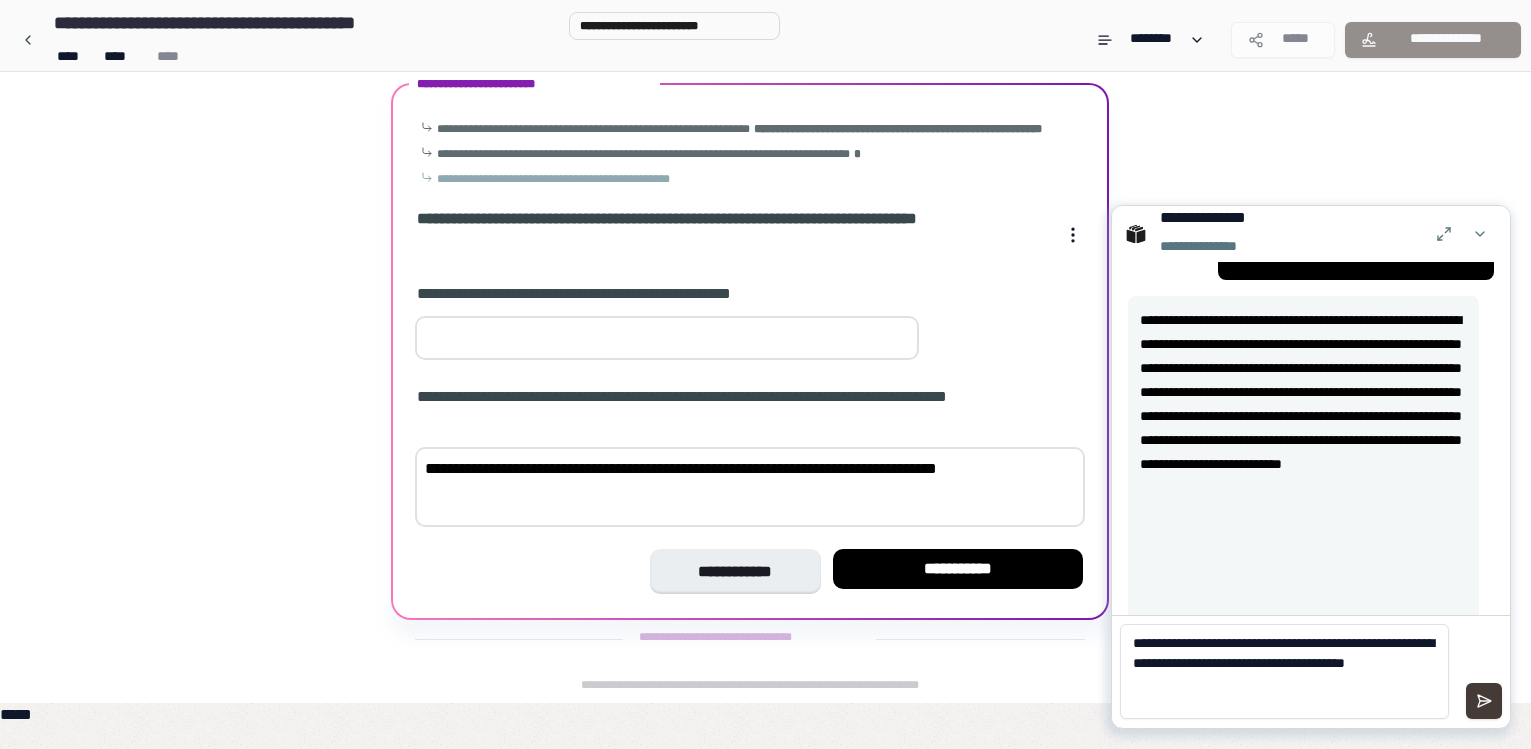 type on "**********" 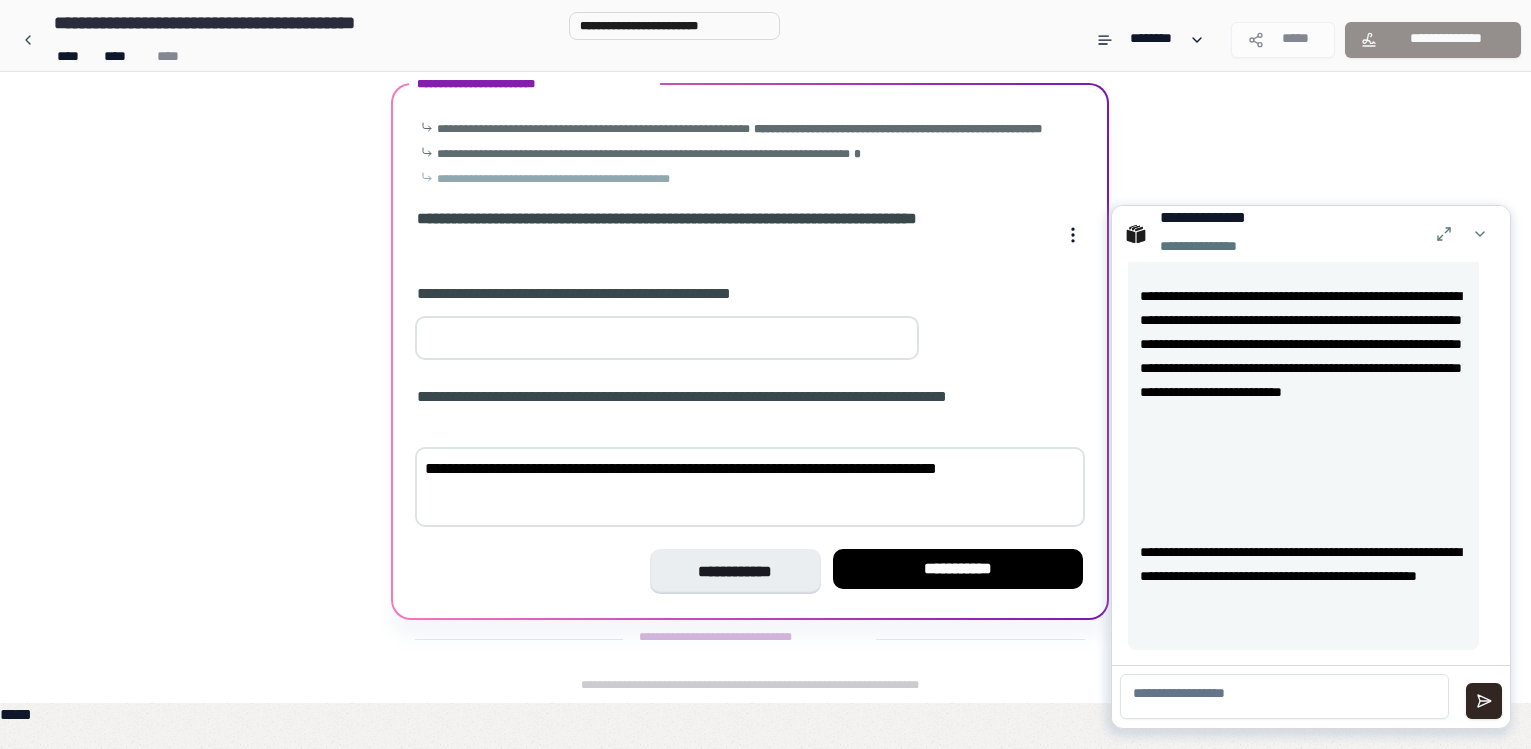scroll, scrollTop: 778, scrollLeft: 0, axis: vertical 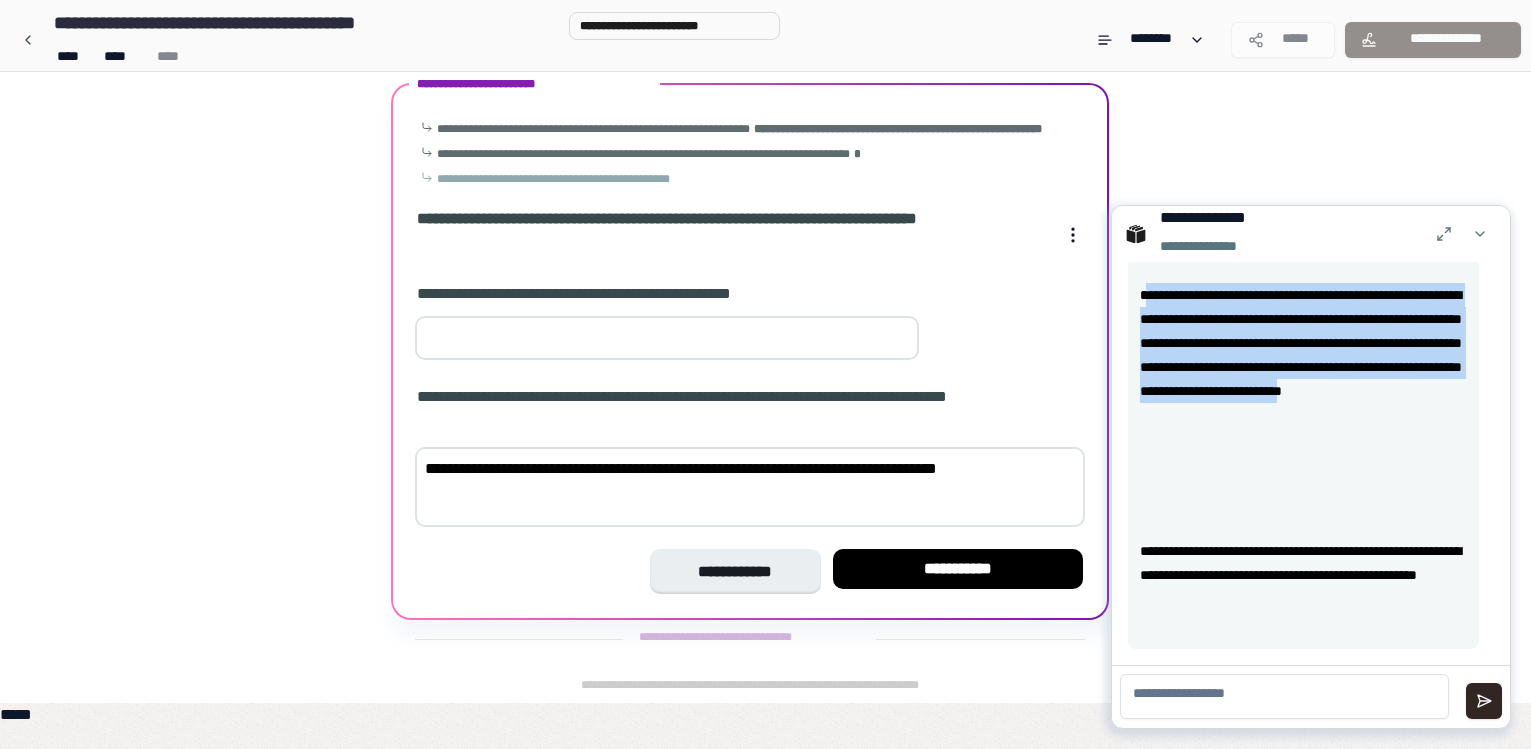 drag, startPoint x: 1237, startPoint y: 519, endPoint x: 1150, endPoint y: 301, distance: 234.71898 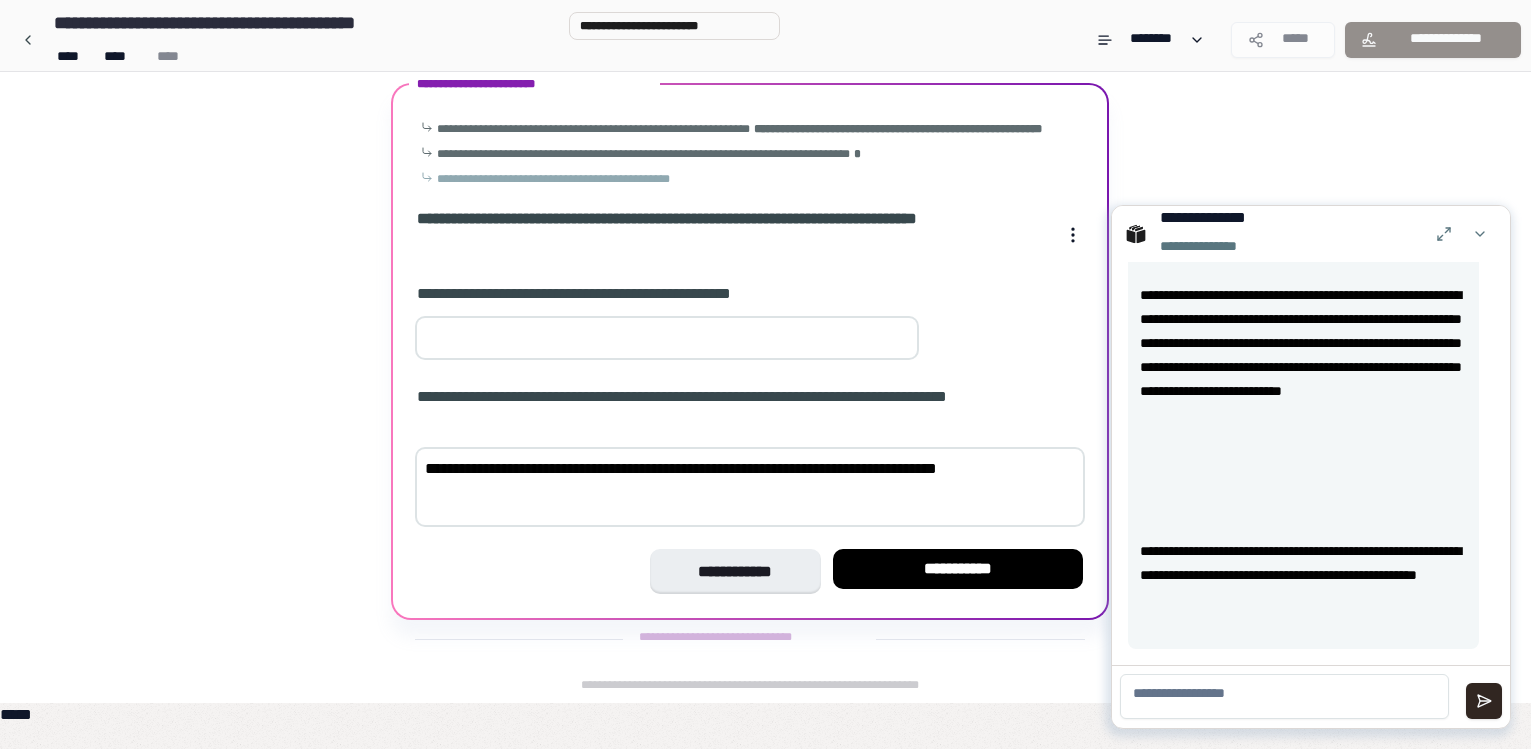 drag, startPoint x: 596, startPoint y: 562, endPoint x: 336, endPoint y: 515, distance: 264.21393 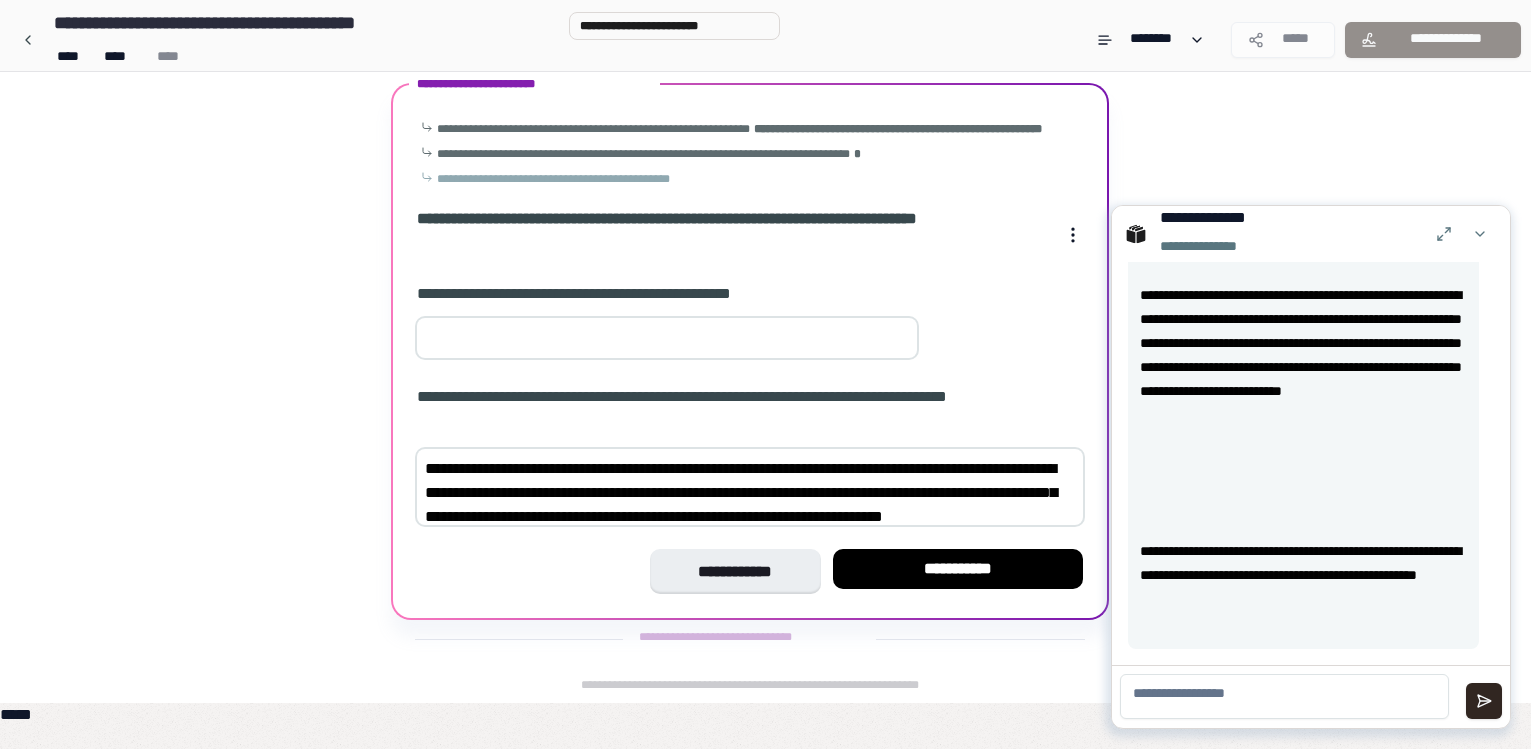 scroll, scrollTop: 132, scrollLeft: 0, axis: vertical 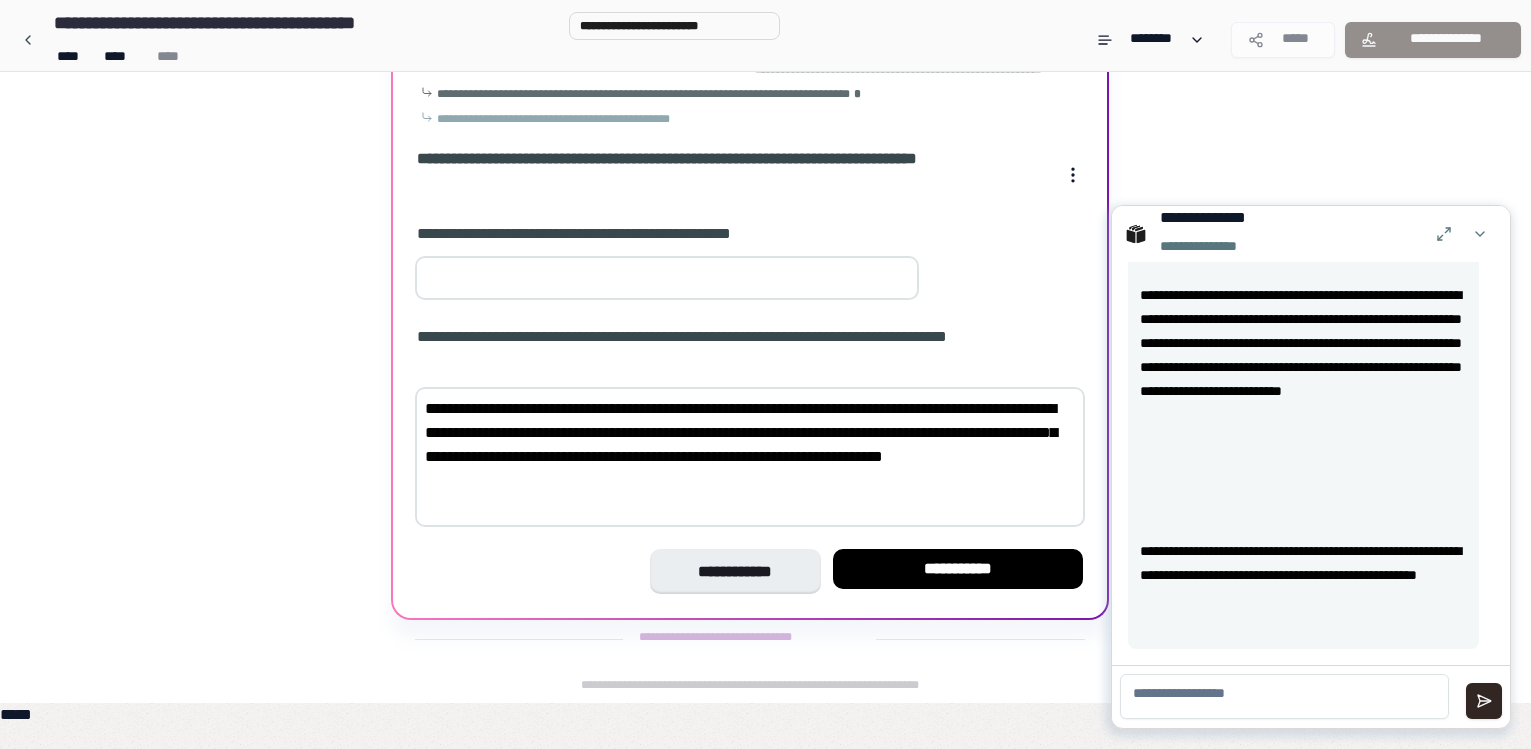 click on "**********" at bounding box center (750, 457) 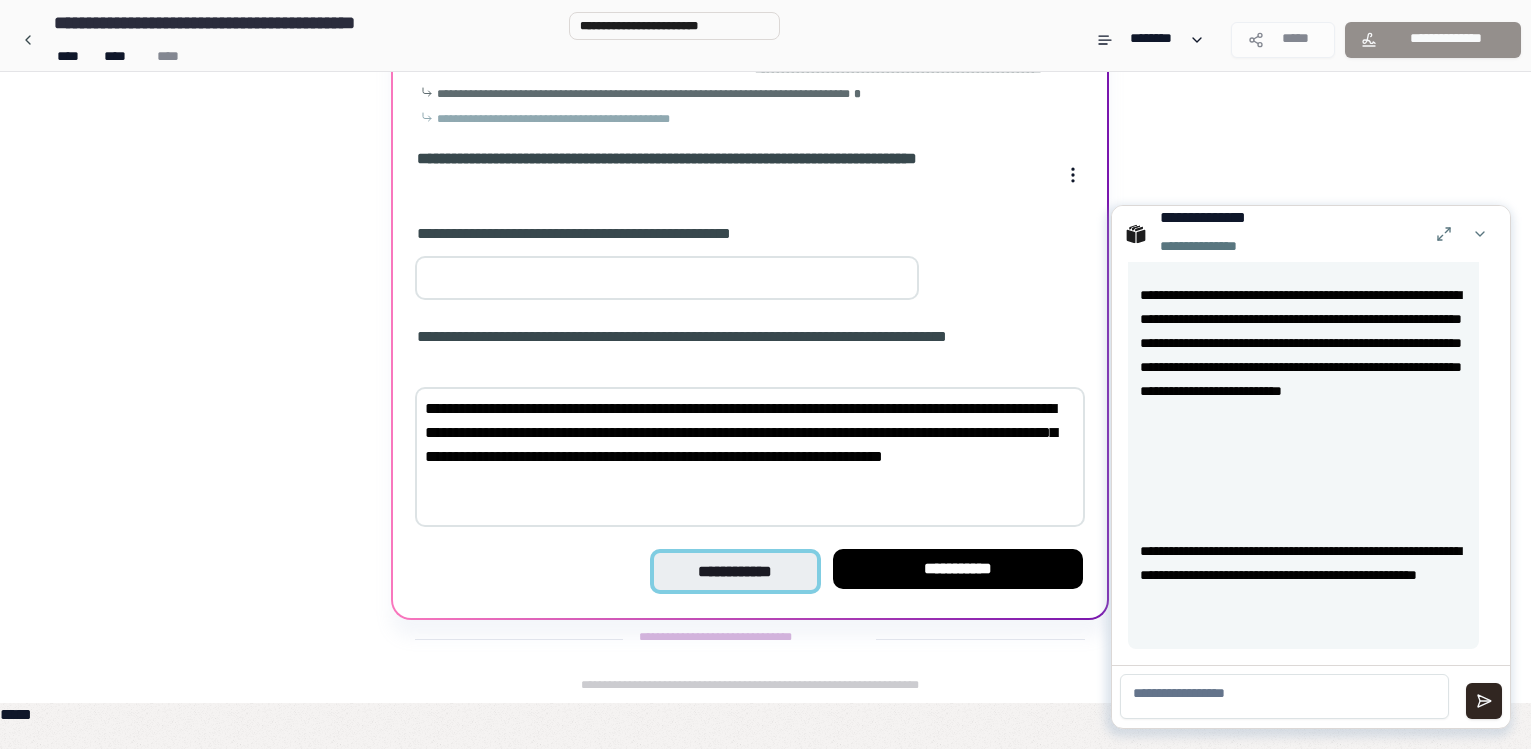 type on "**********" 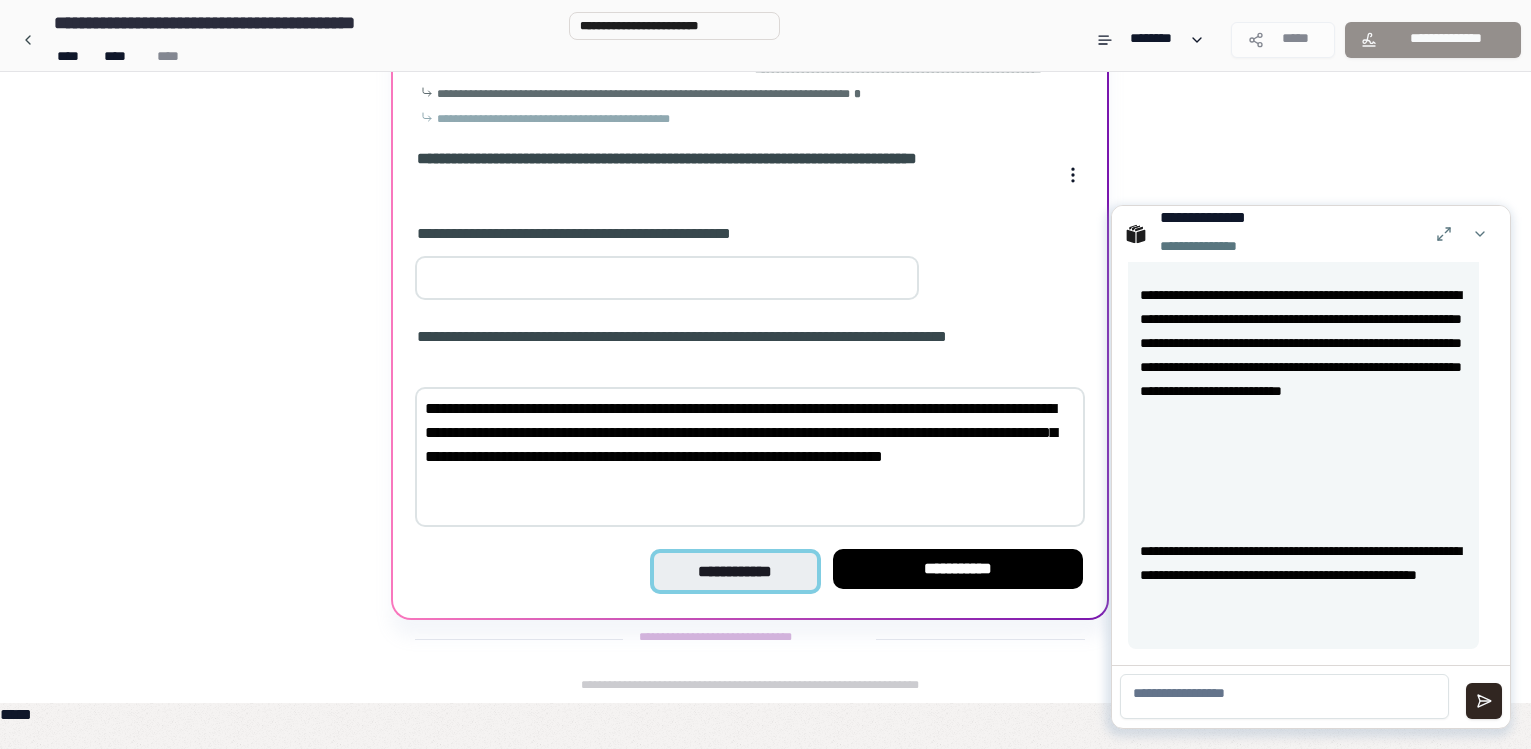 click on "**********" at bounding box center (735, 571) 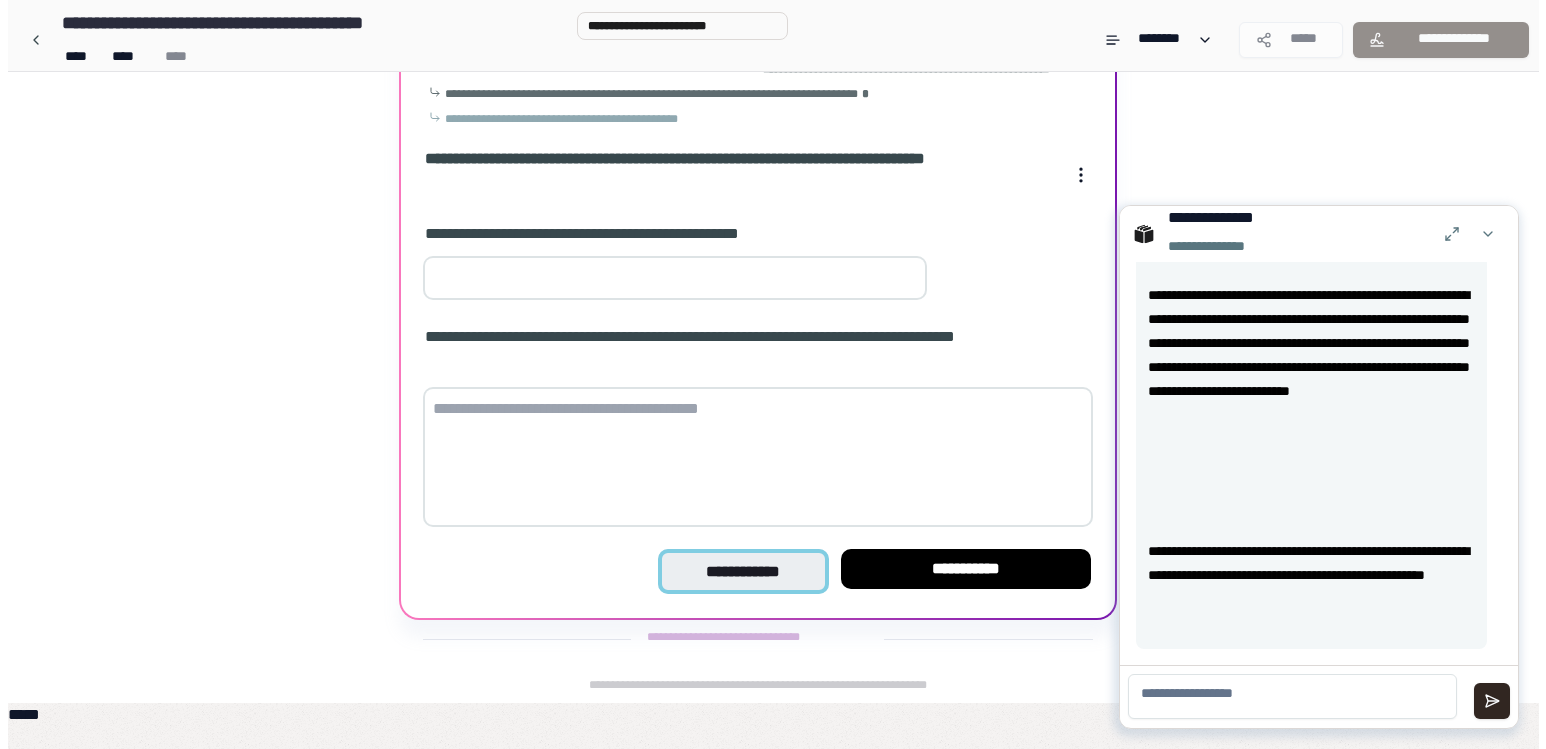 scroll, scrollTop: 0, scrollLeft: 0, axis: both 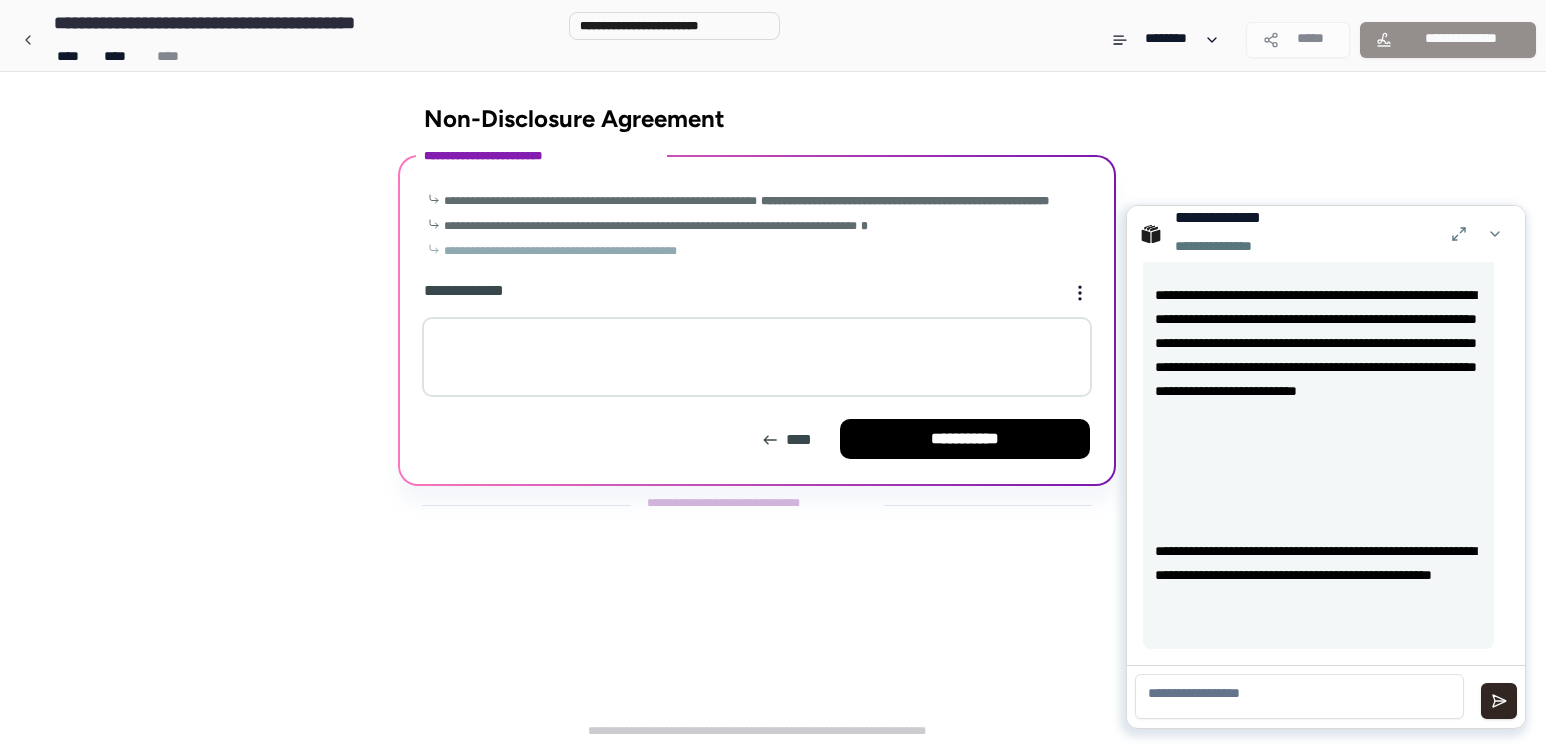 paste on "**********" 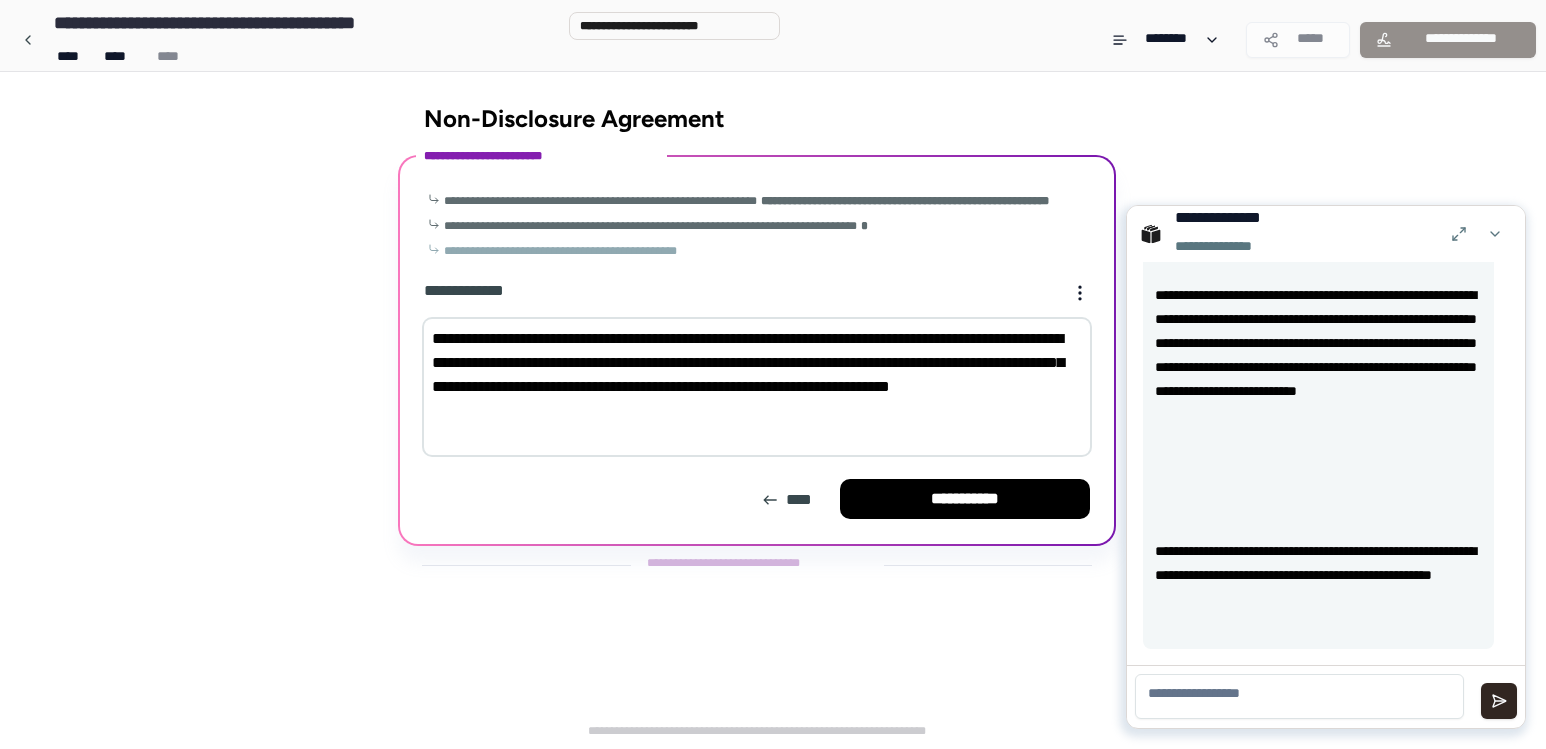 type on "**********" 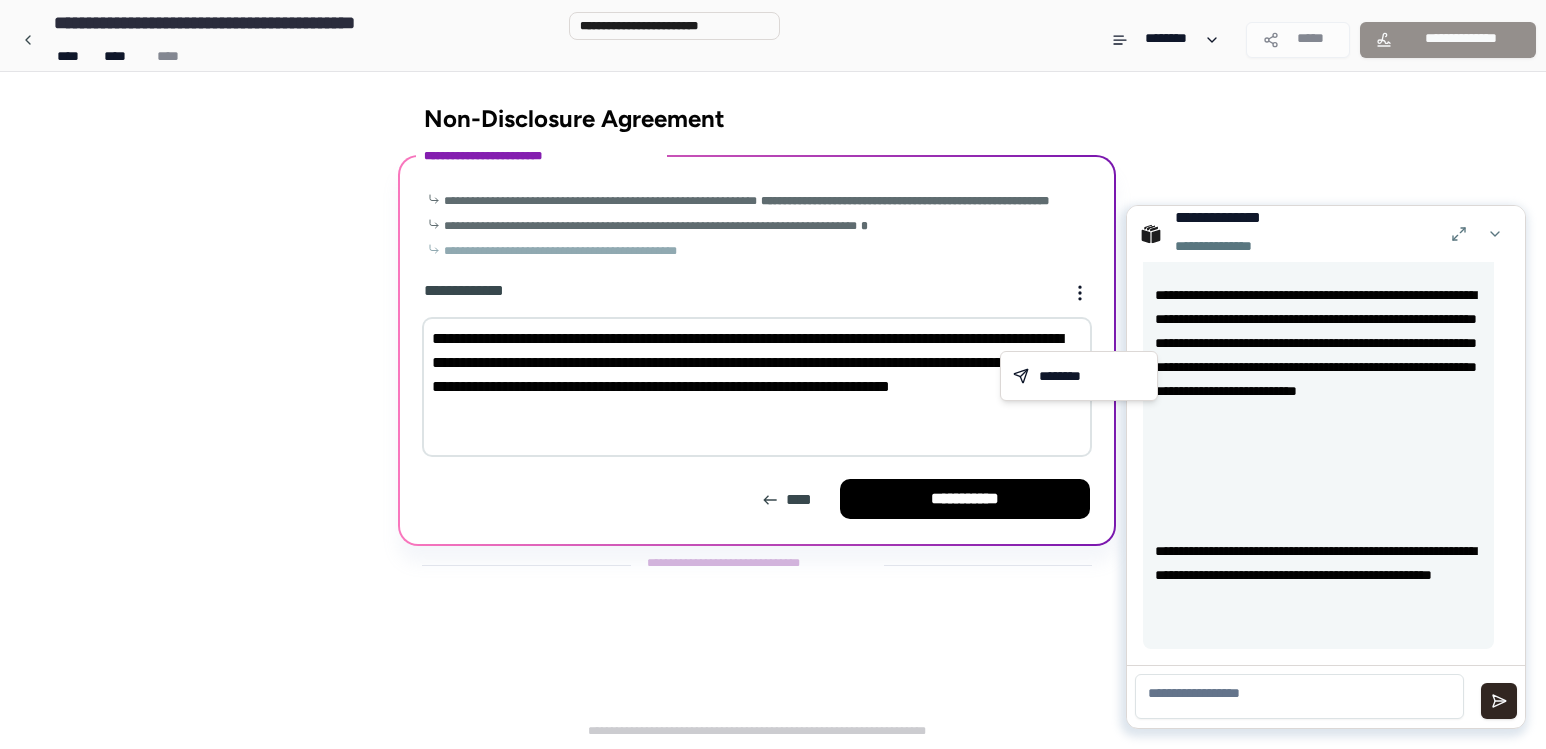 click on "**********" at bounding box center (773, 374) 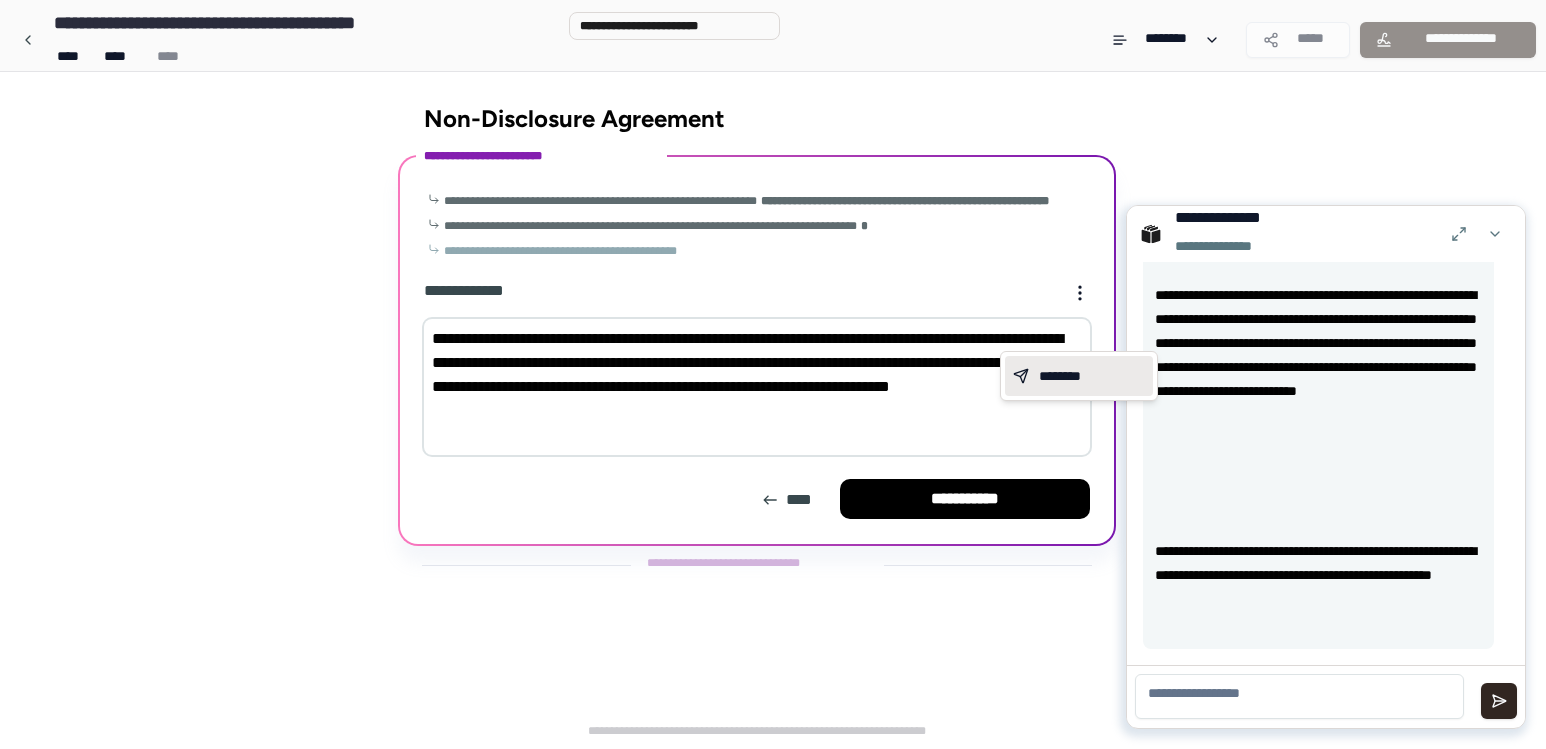 click on "********" at bounding box center [1079, 376] 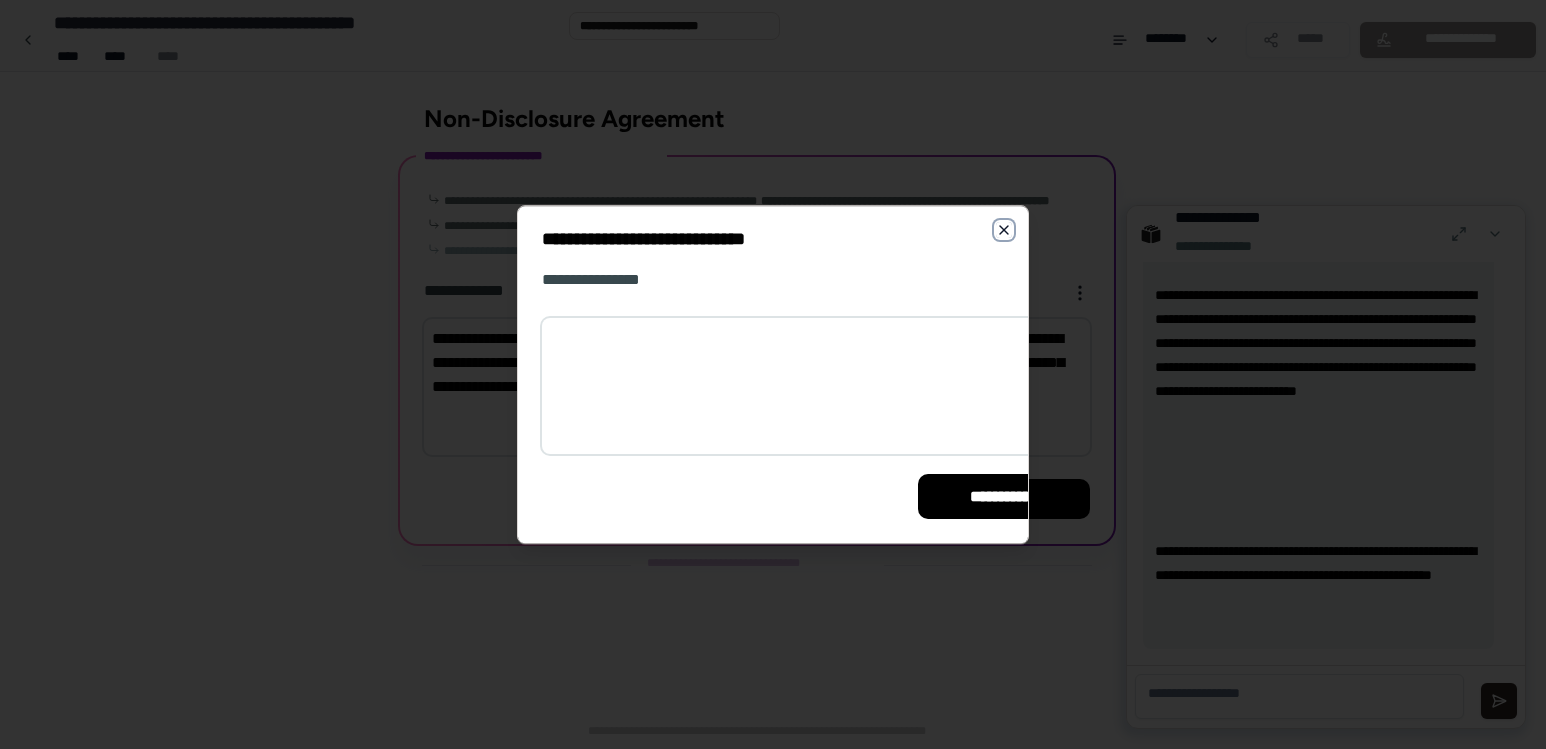 click 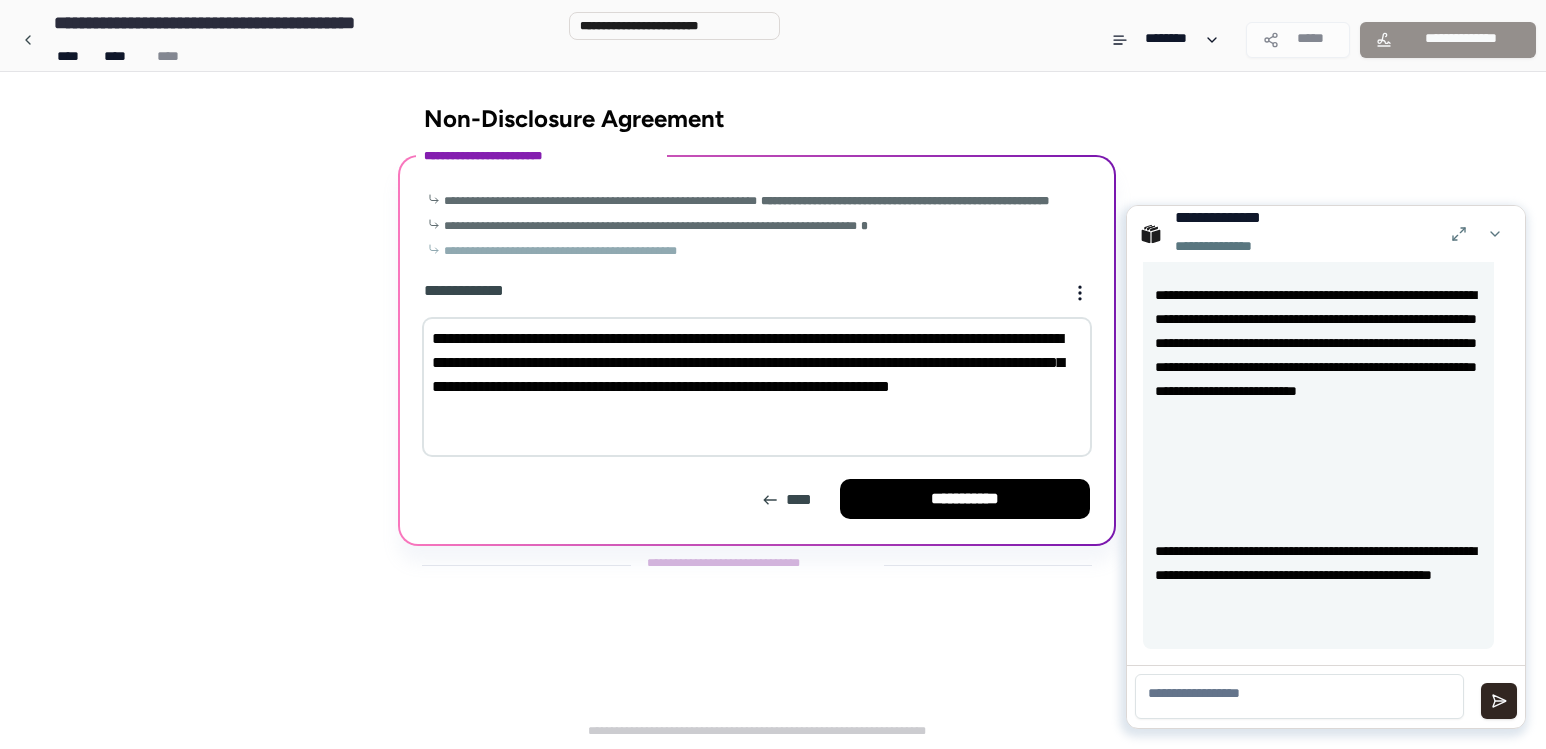 click on "**********" at bounding box center [773, 350] 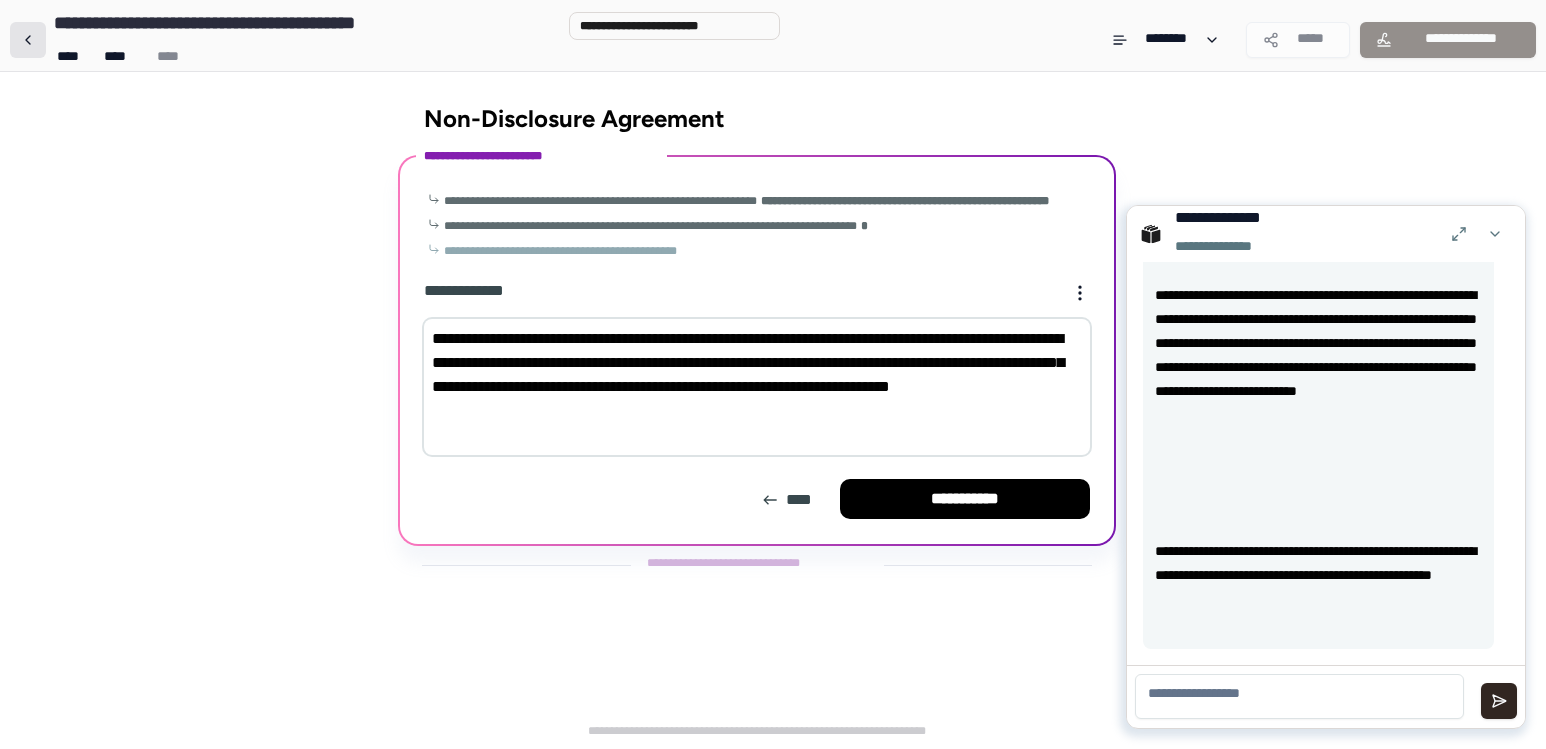 click at bounding box center [28, 40] 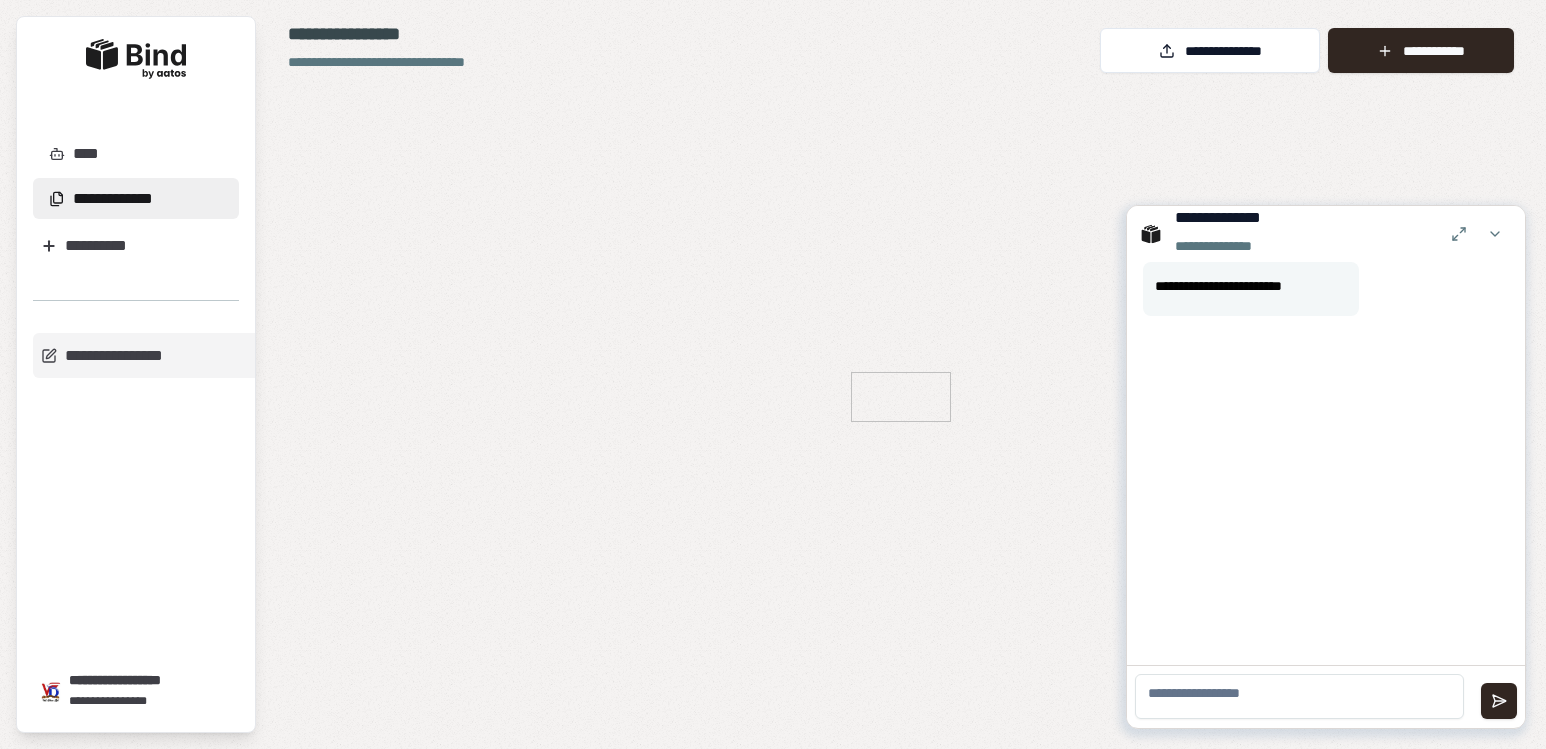 scroll, scrollTop: 0, scrollLeft: 0, axis: both 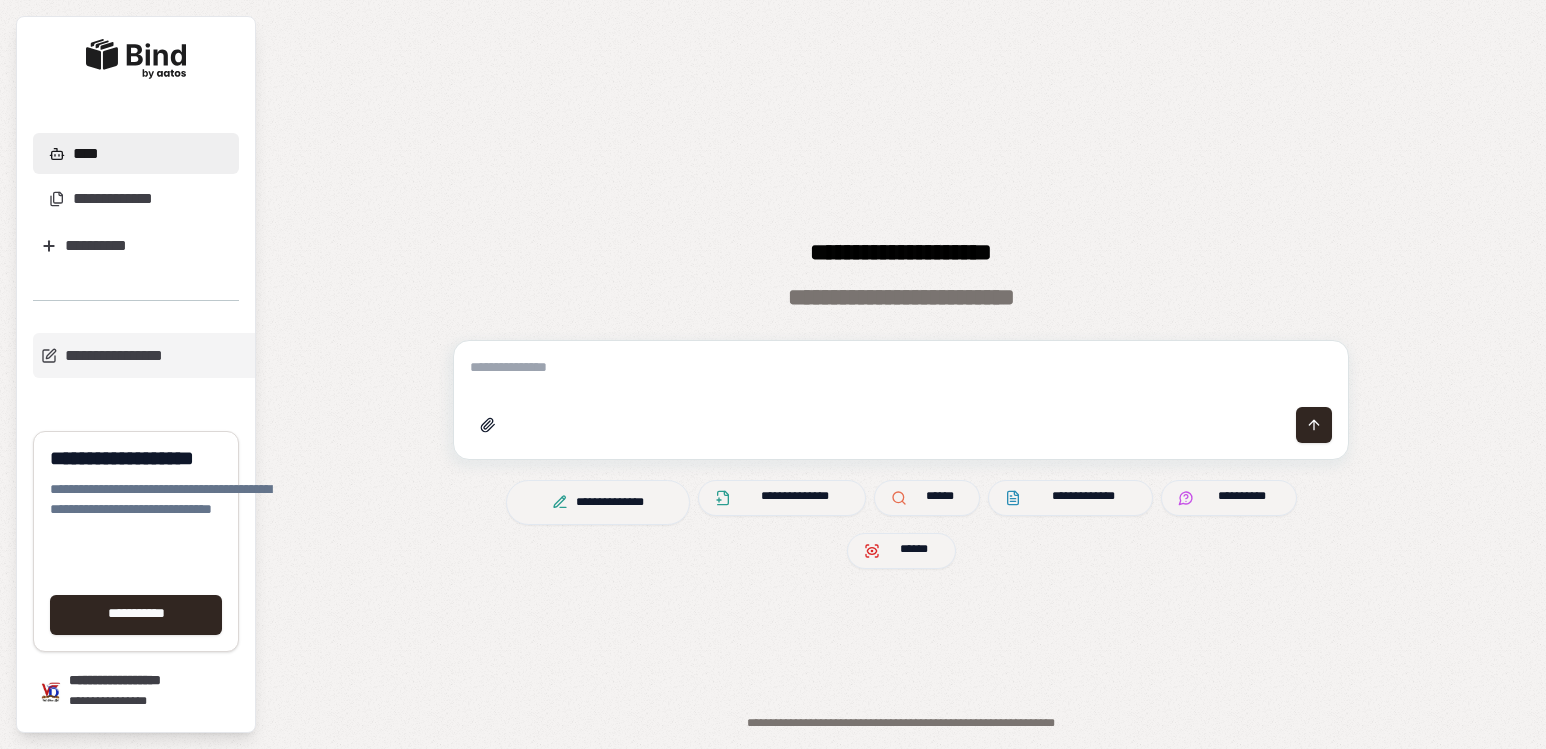 drag, startPoint x: 254, startPoint y: 0, endPoint x: 646, endPoint y: 93, distance: 402.8809 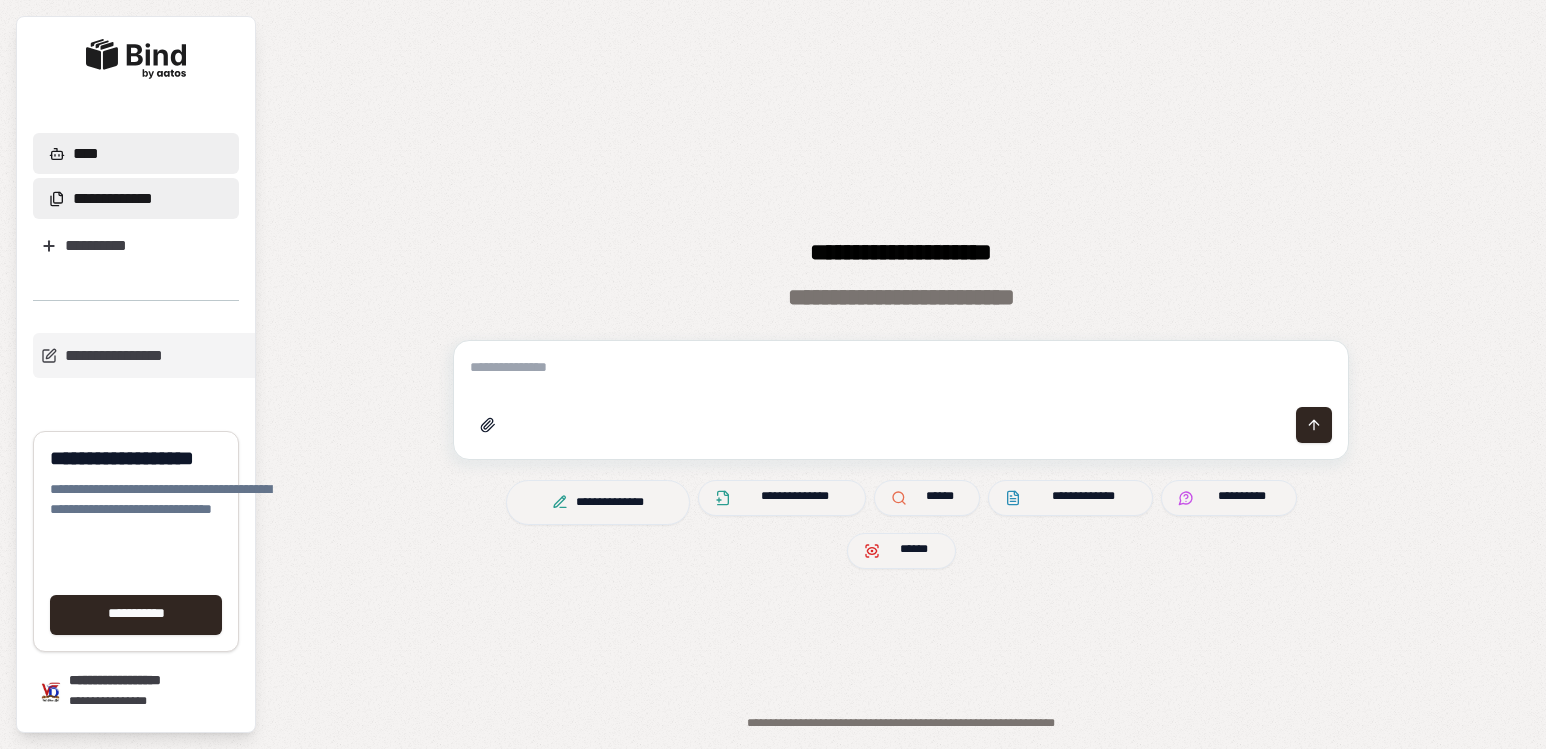 click on "**********" at bounding box center (136, 198) 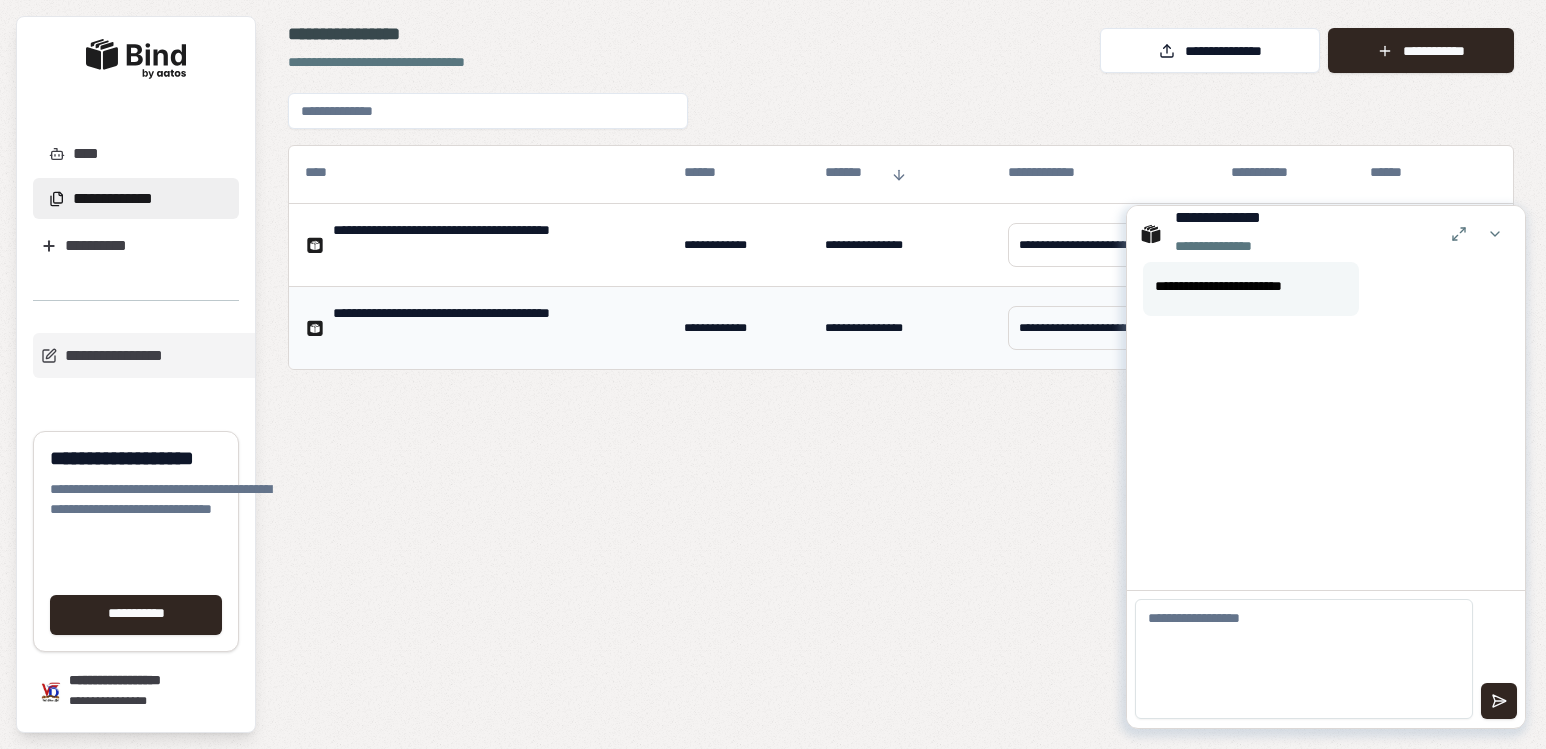 click on "**********" at bounding box center [475, 328] 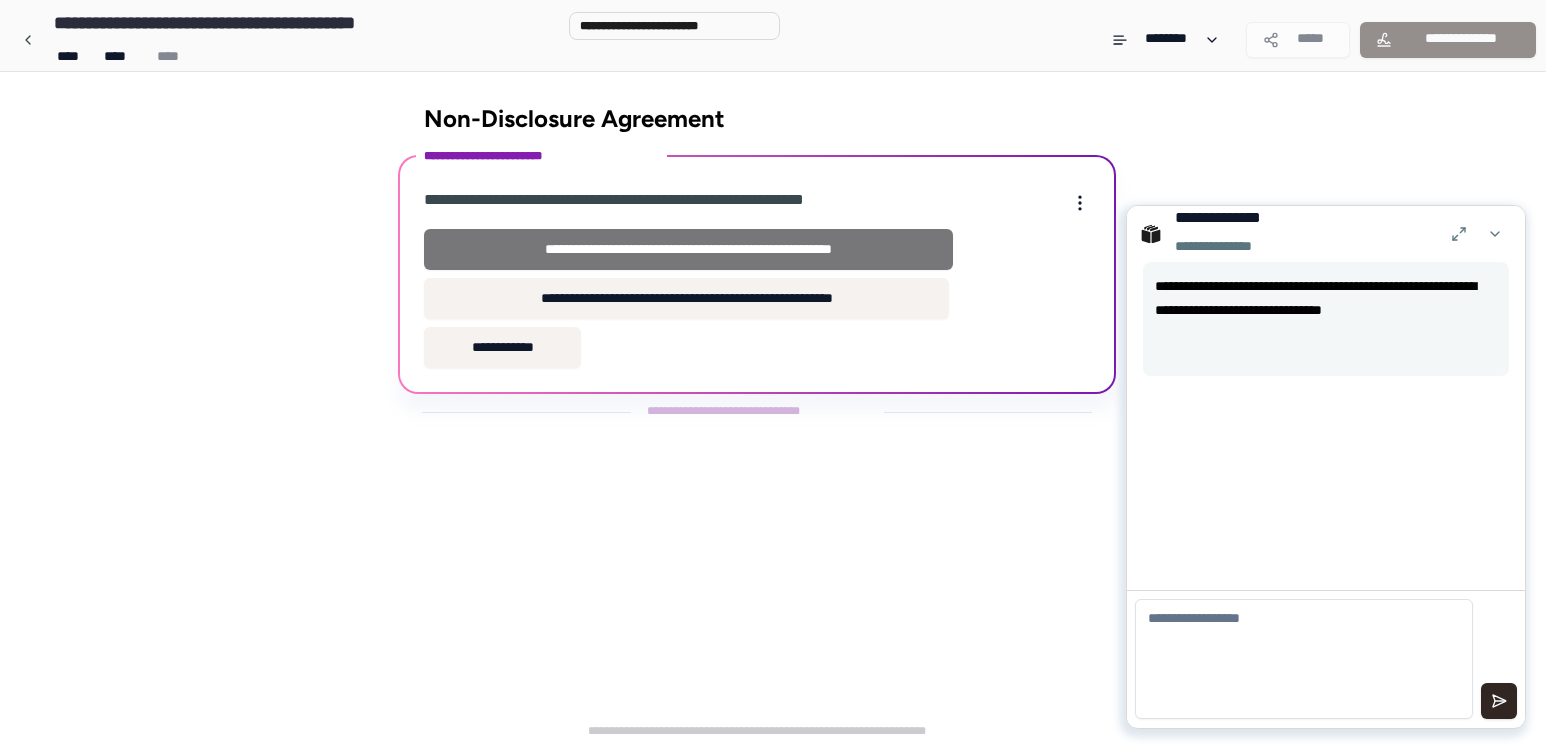click on "**********" at bounding box center (688, 249) 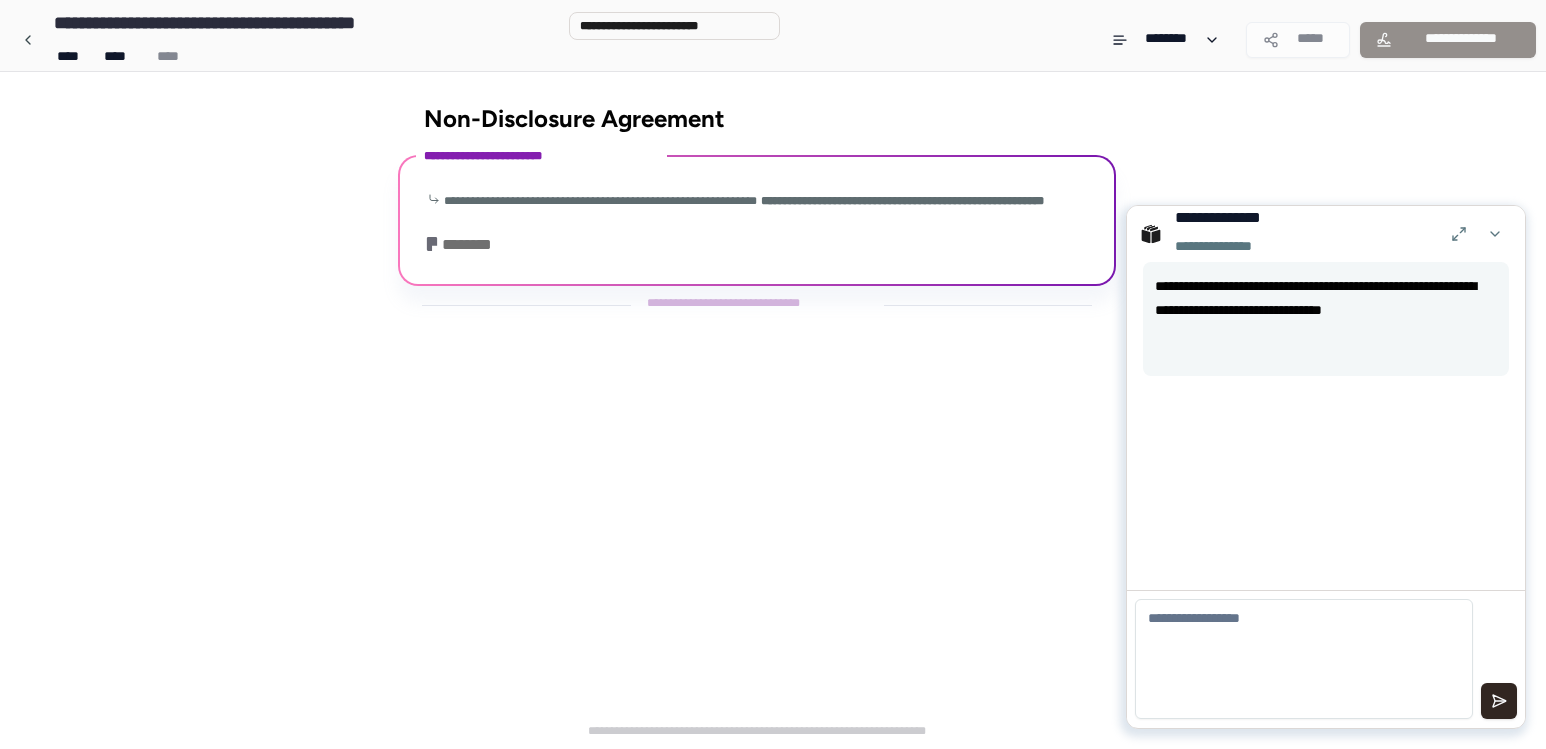 click 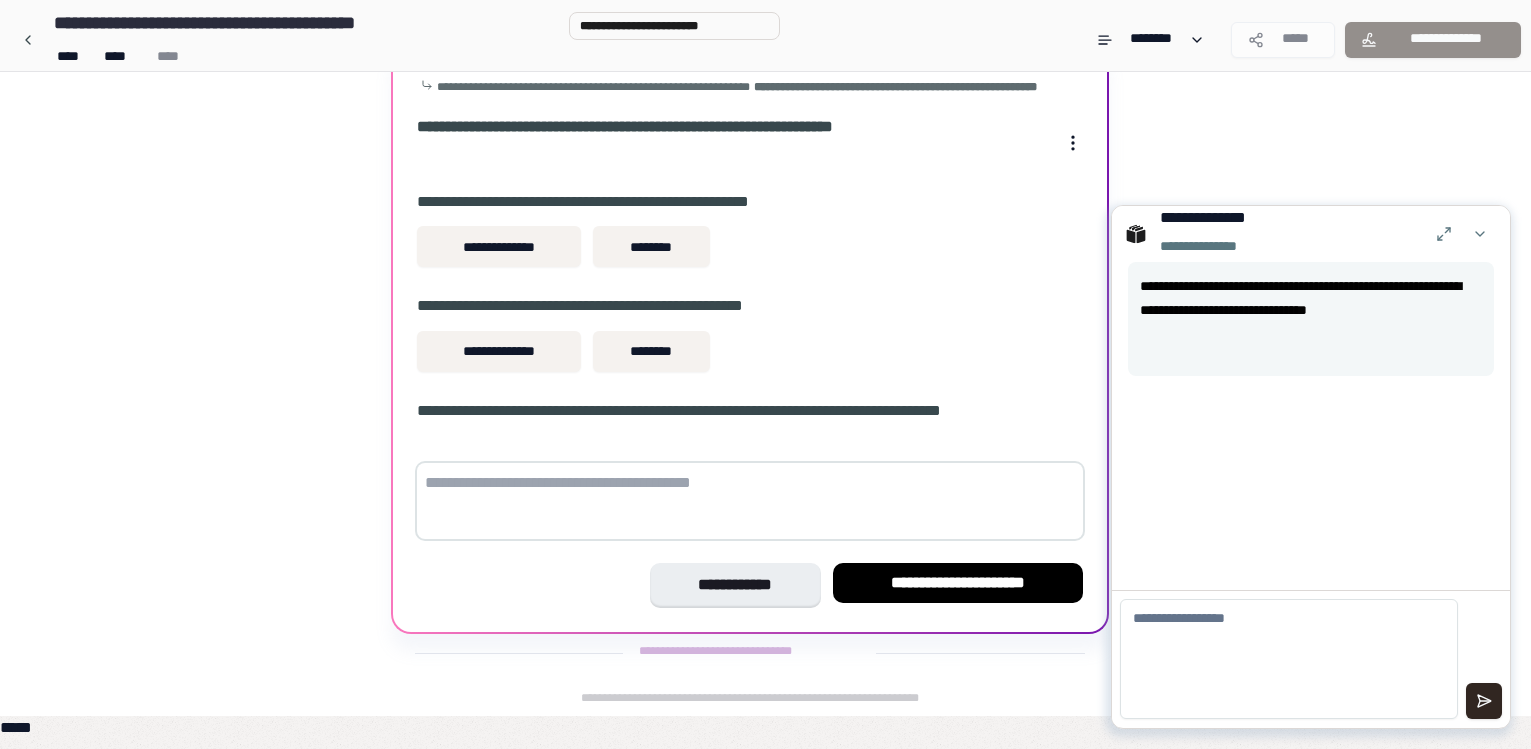 scroll, scrollTop: 14, scrollLeft: 0, axis: vertical 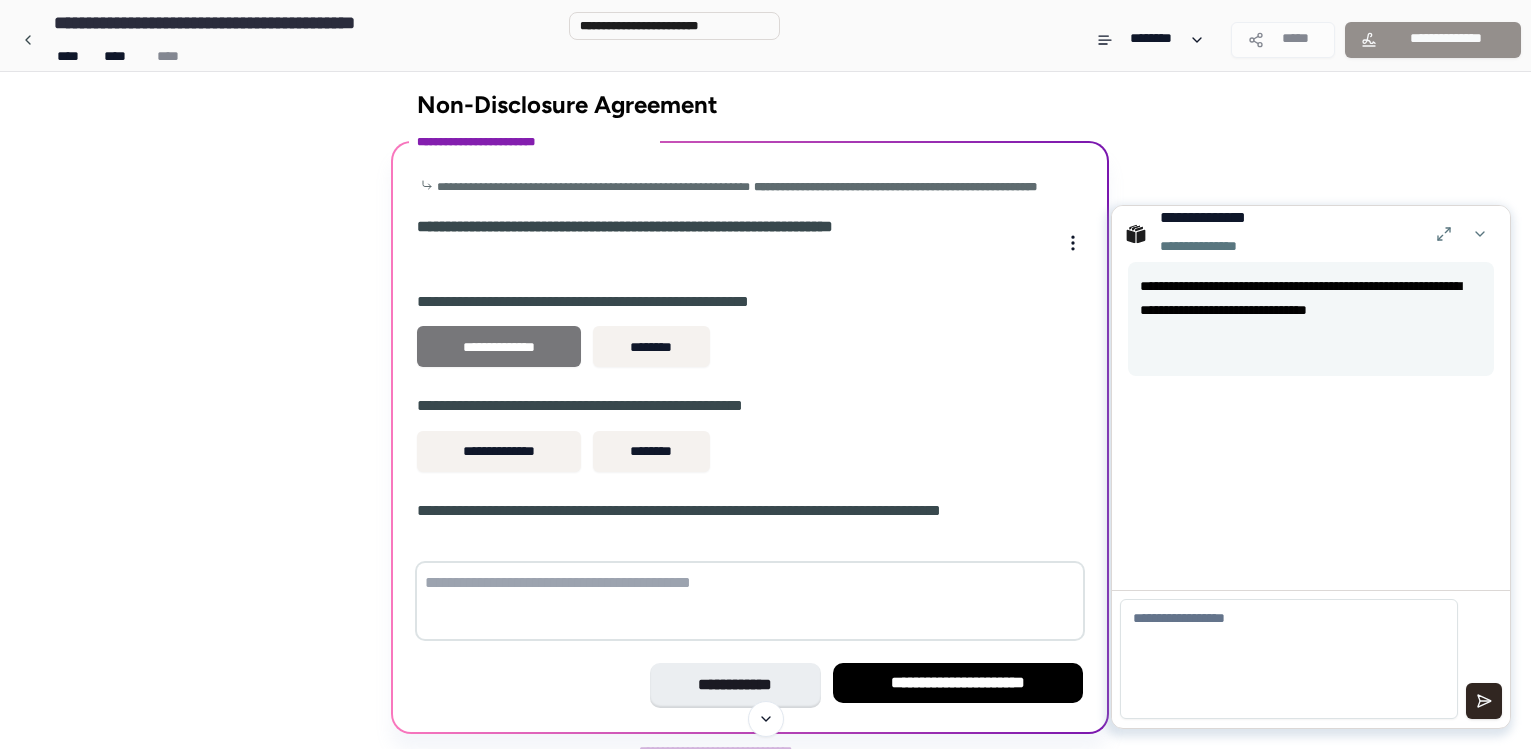 click on "**********" at bounding box center [499, 346] 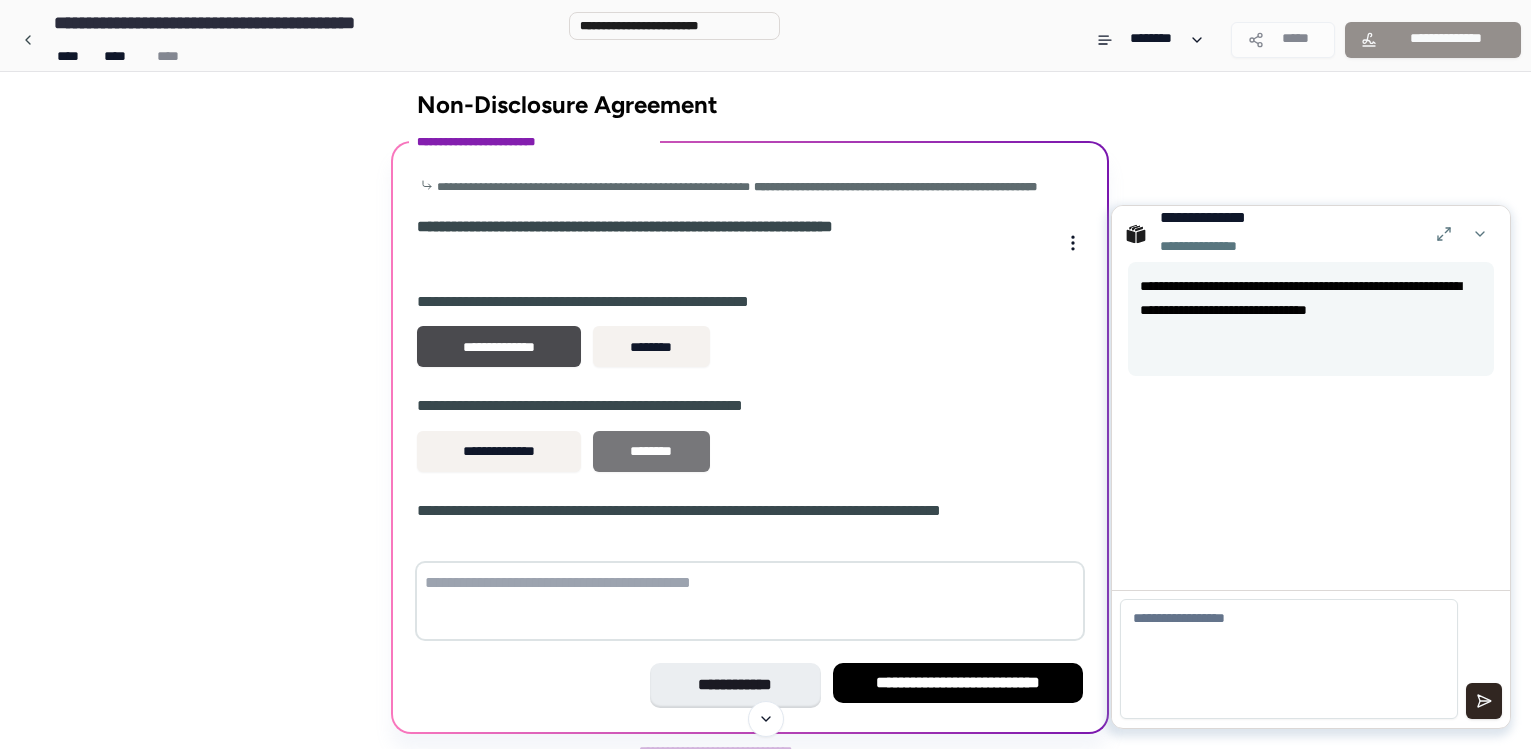 click on "********" at bounding box center (651, 451) 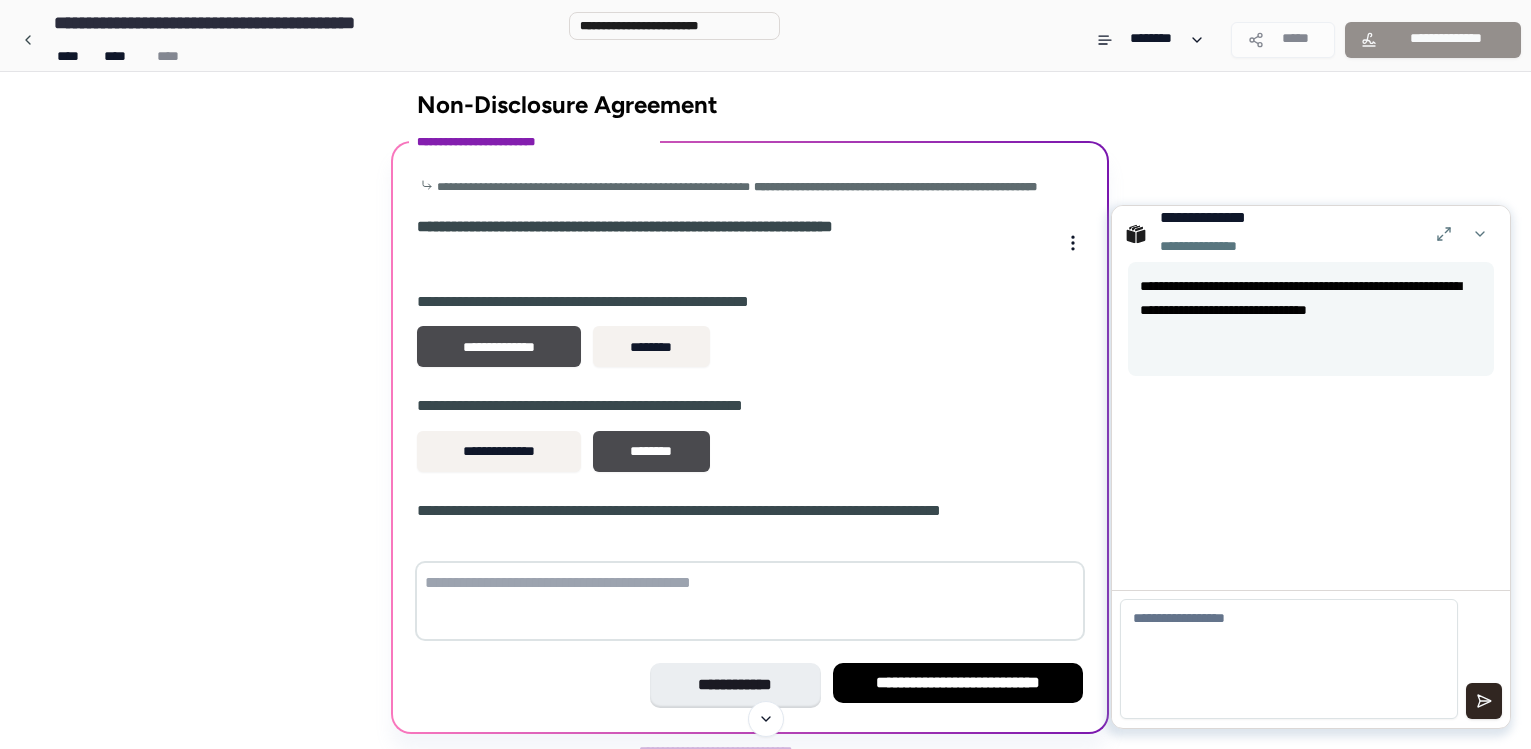 scroll, scrollTop: 114, scrollLeft: 0, axis: vertical 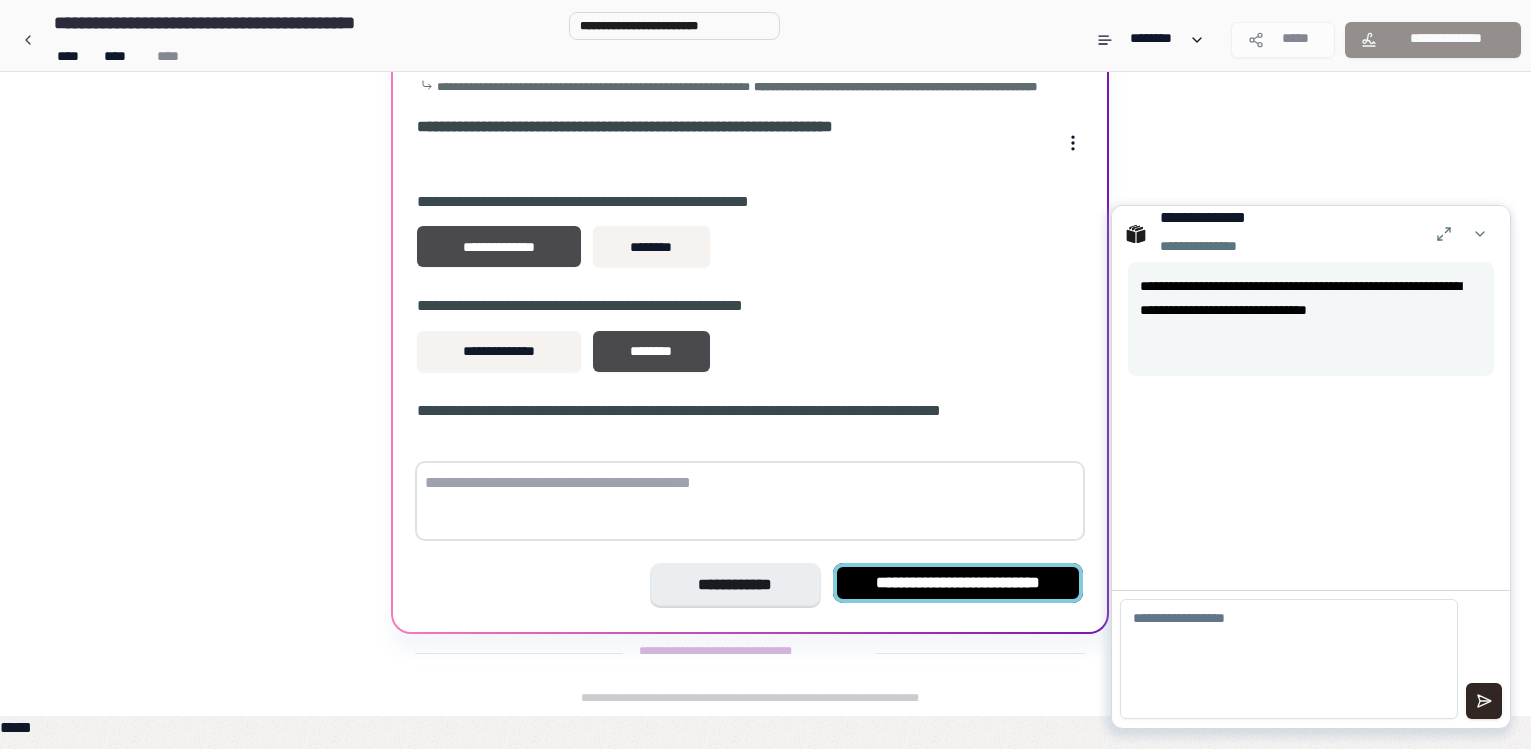 click on "**********" at bounding box center [958, 583] 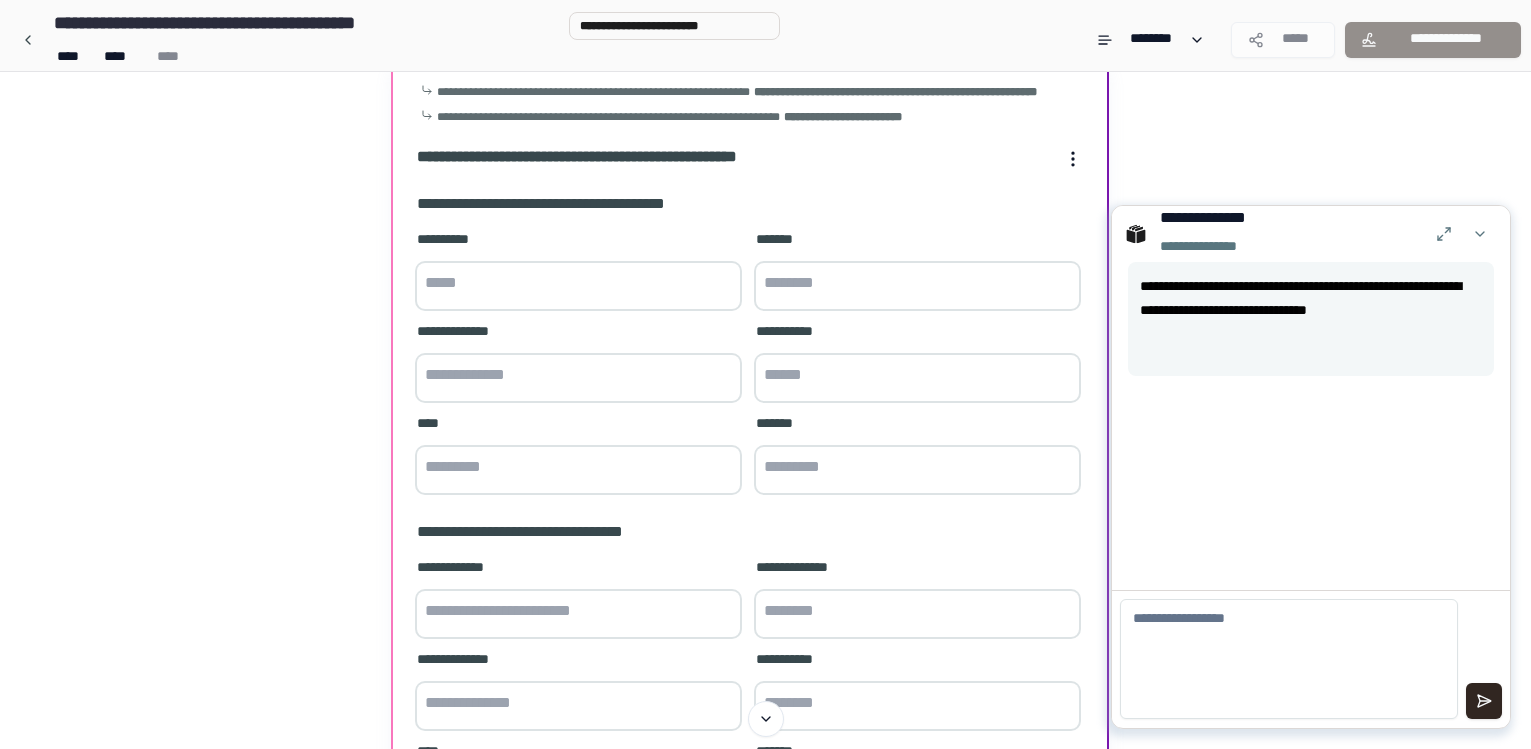scroll, scrollTop: 0, scrollLeft: 0, axis: both 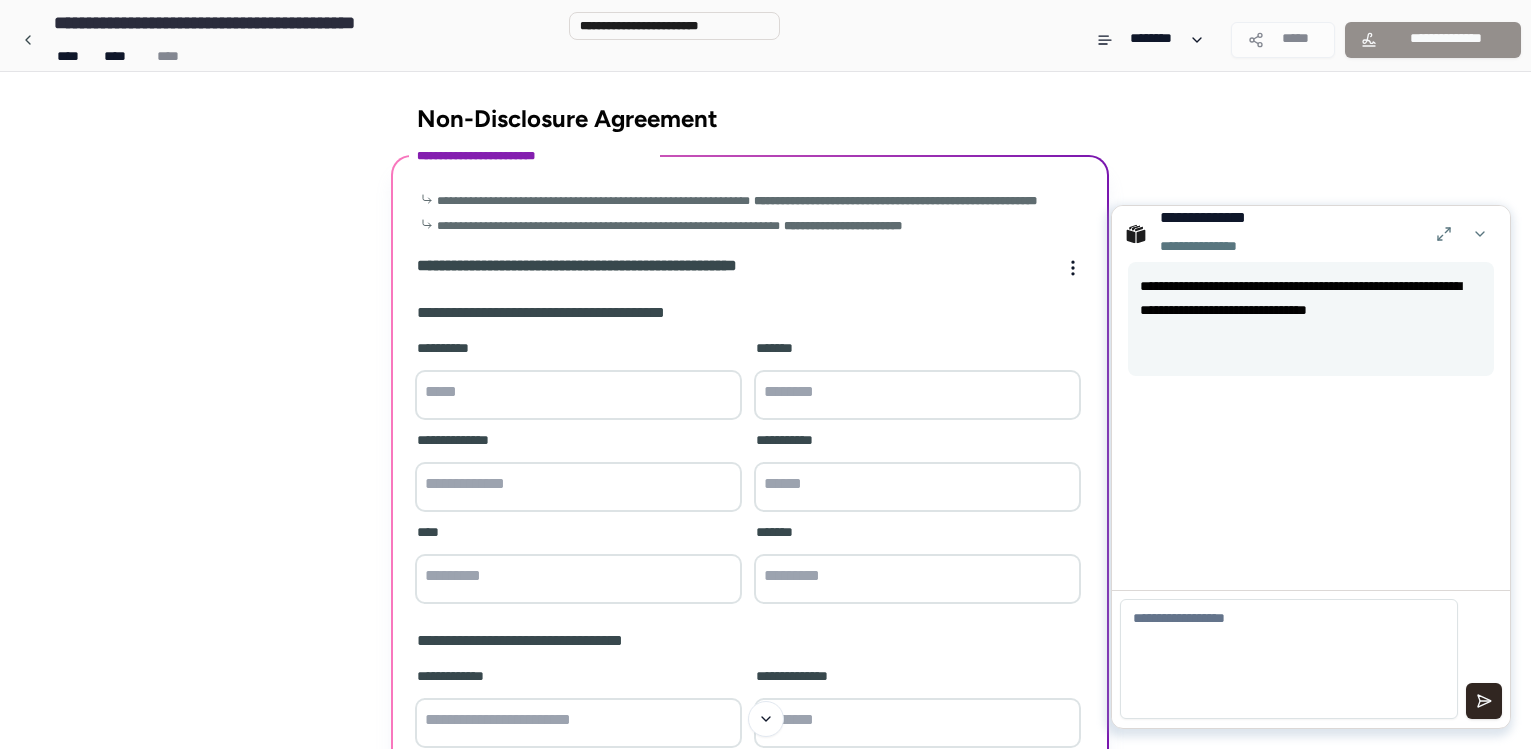 click at bounding box center (578, 395) 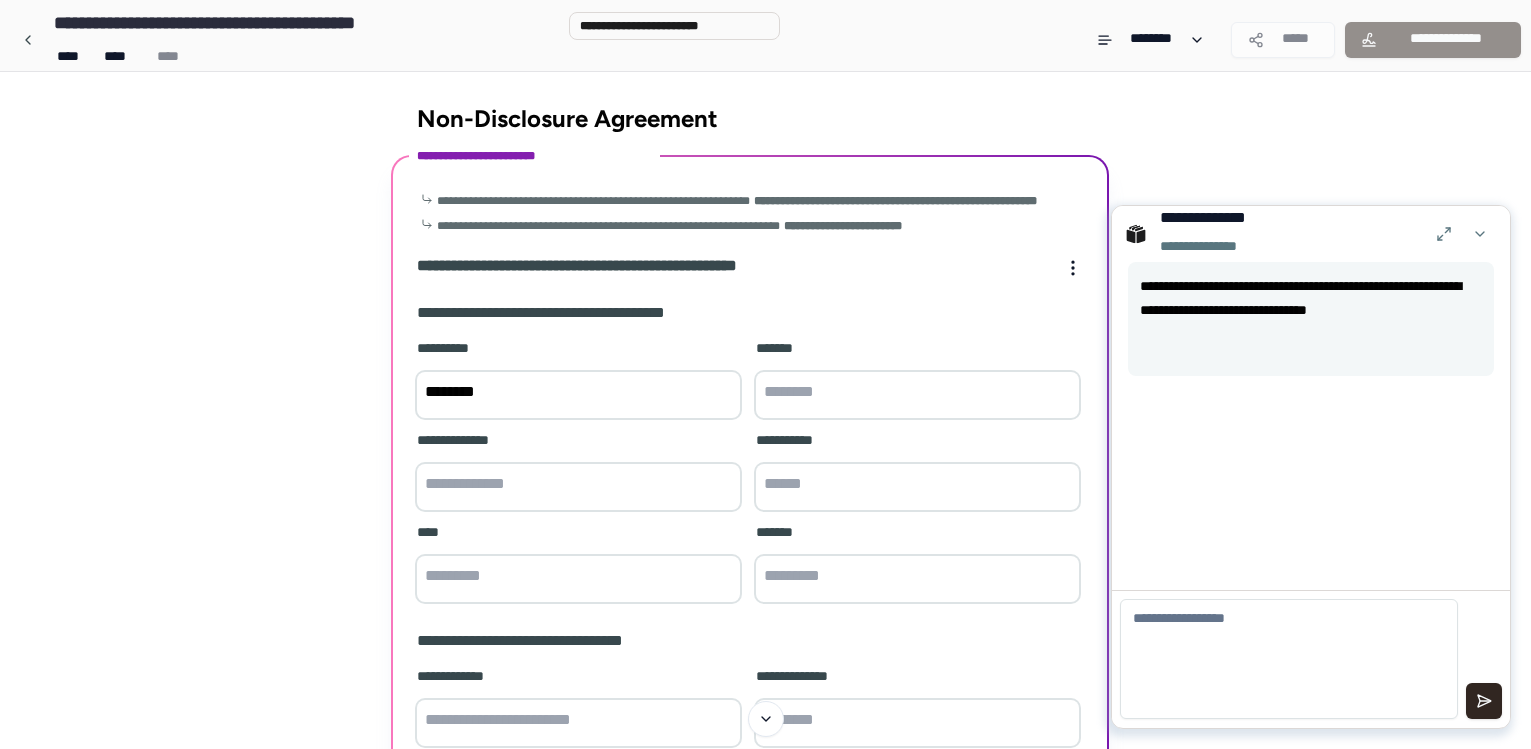 type on "********" 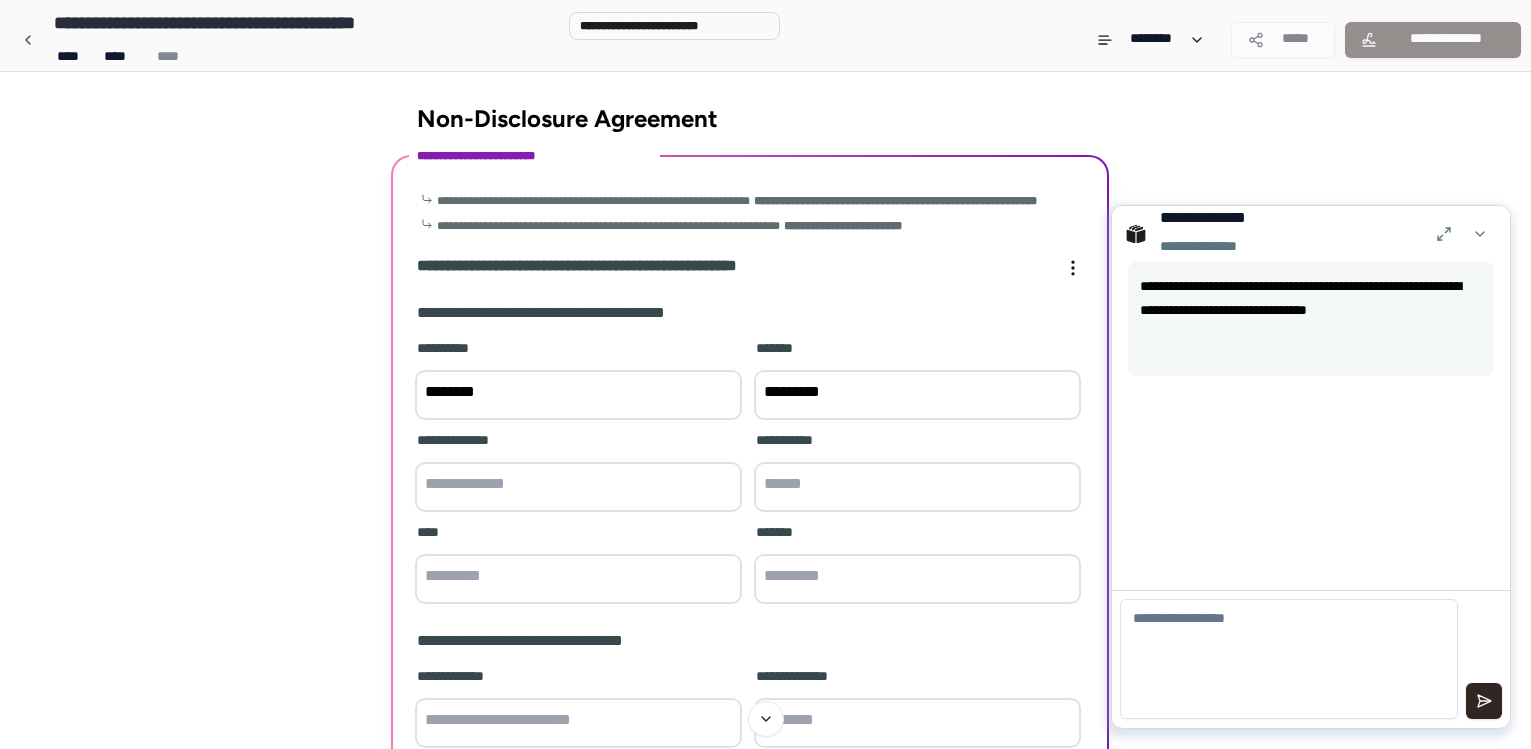 type on "*********" 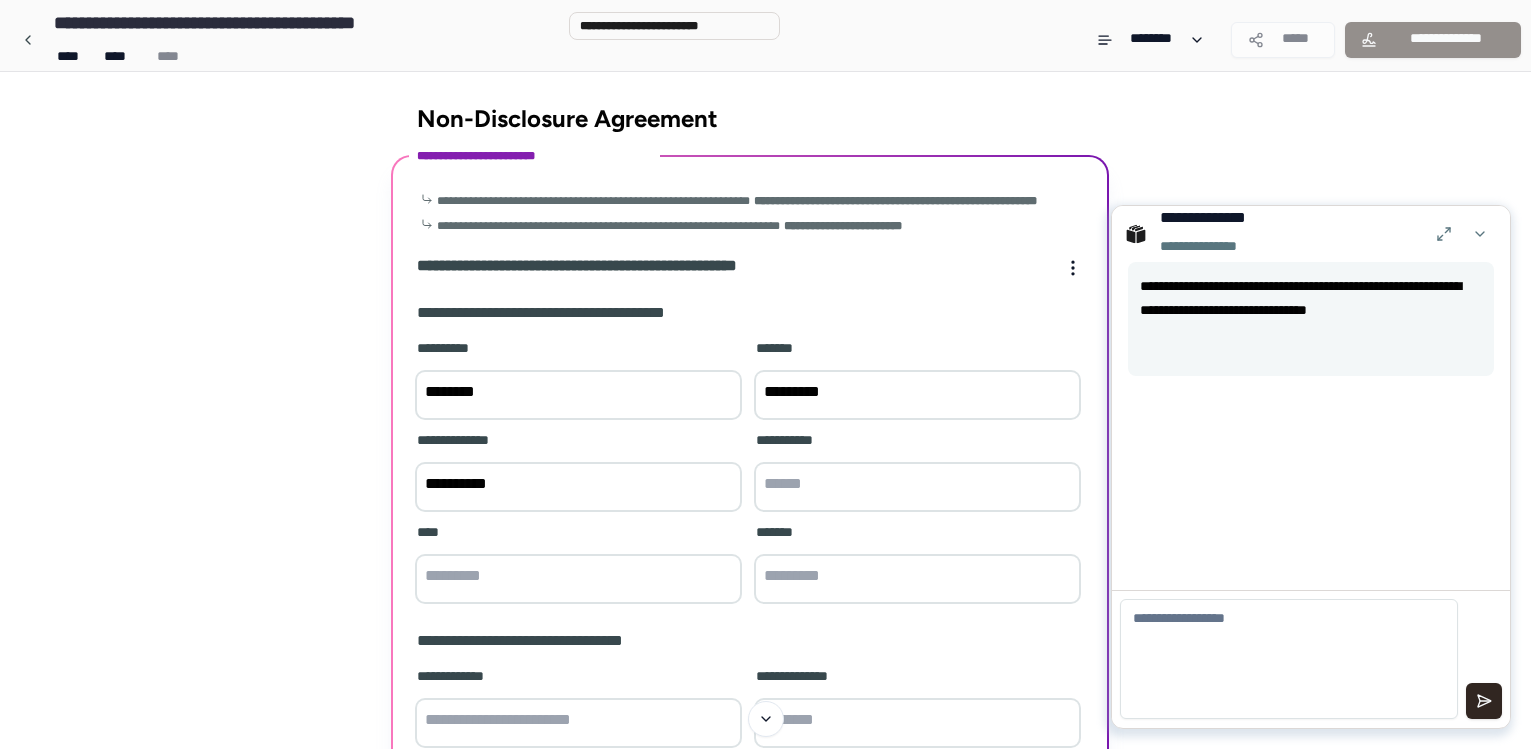 type on "**********" 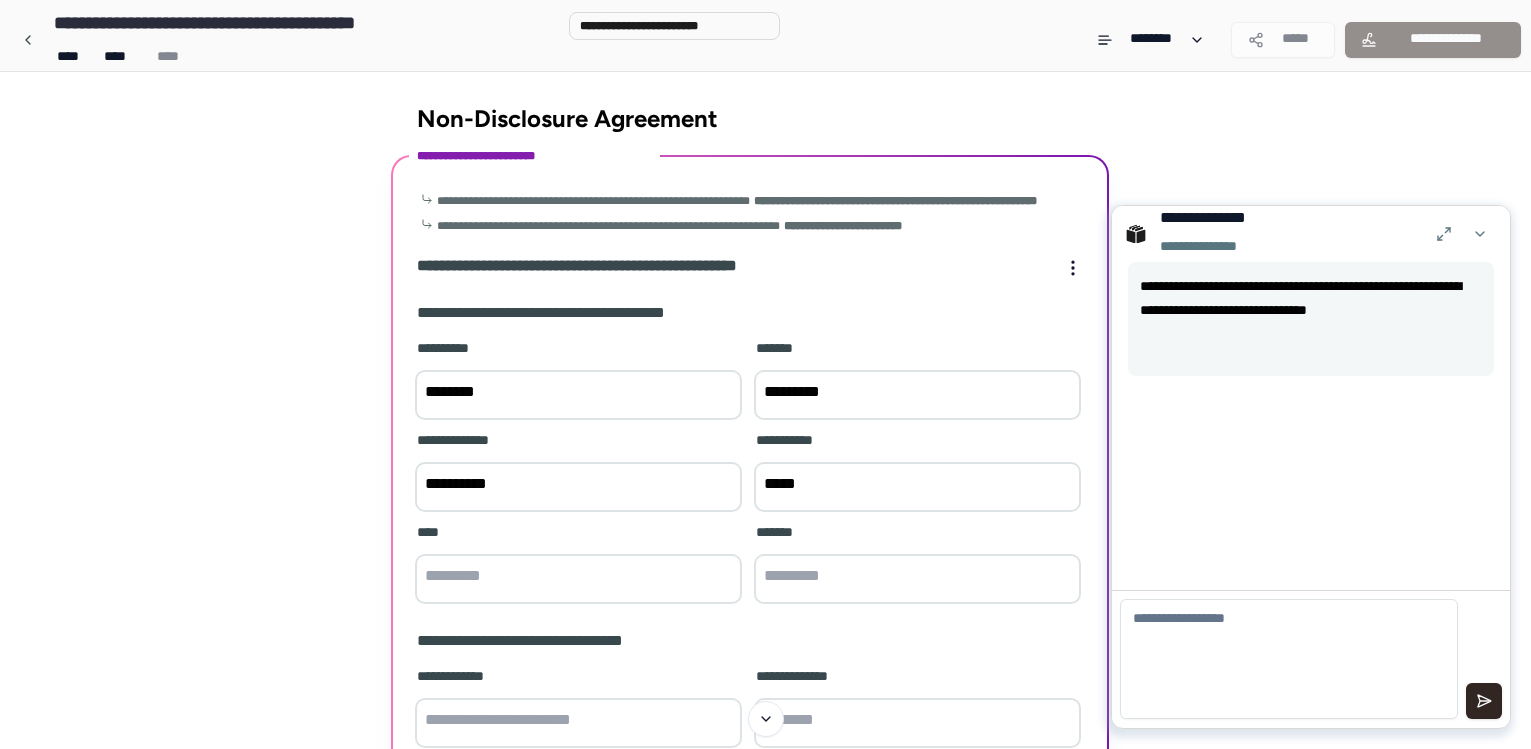 type on "*****" 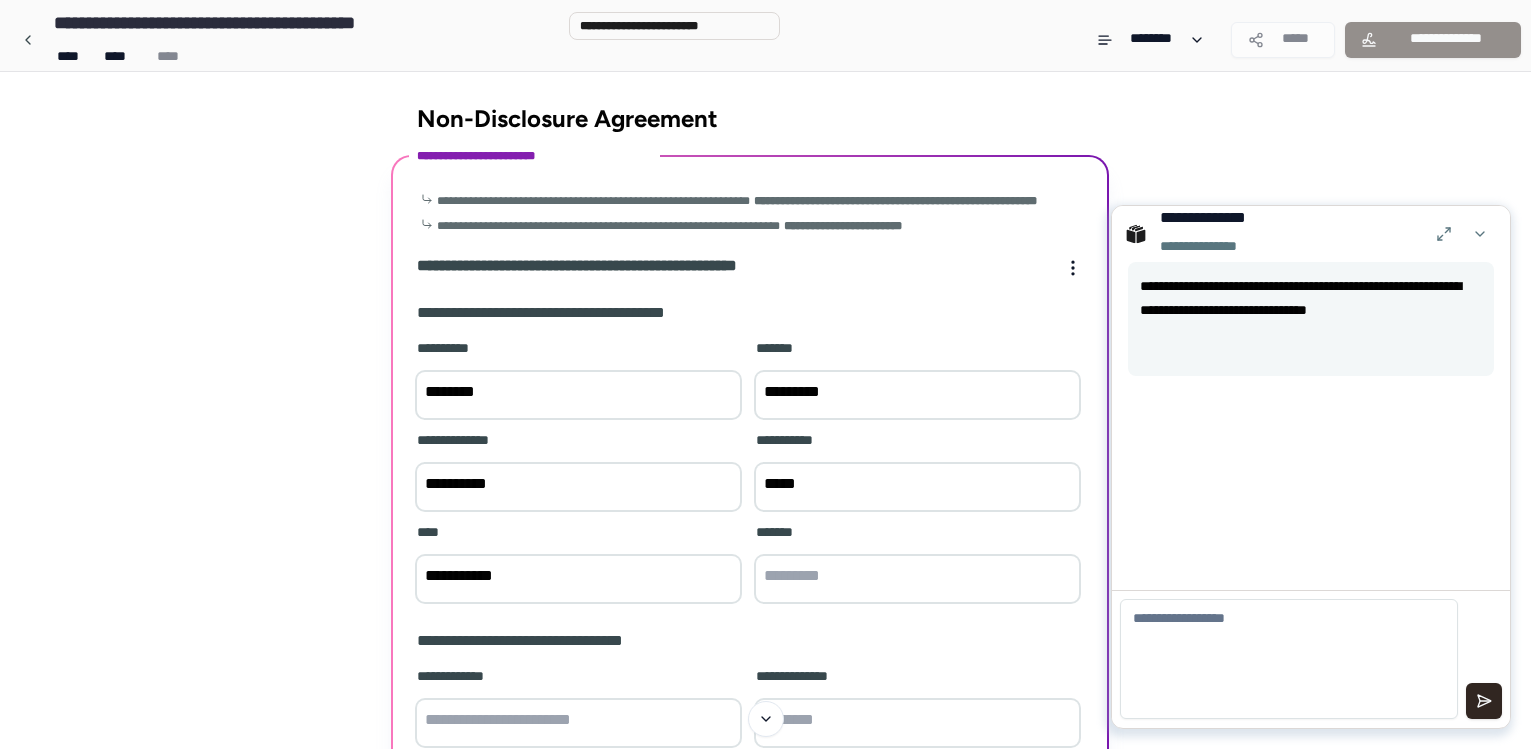 type on "**********" 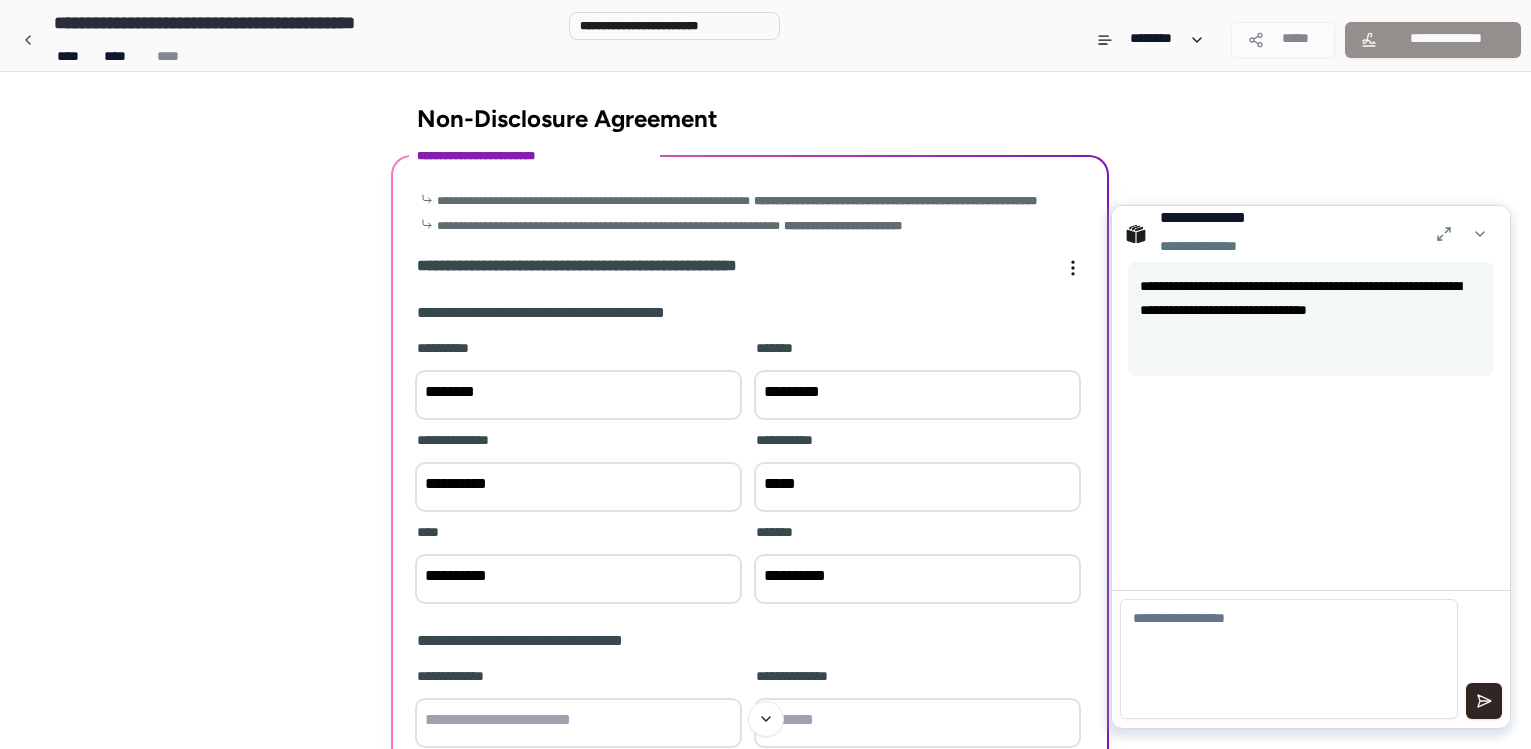 type on "**********" 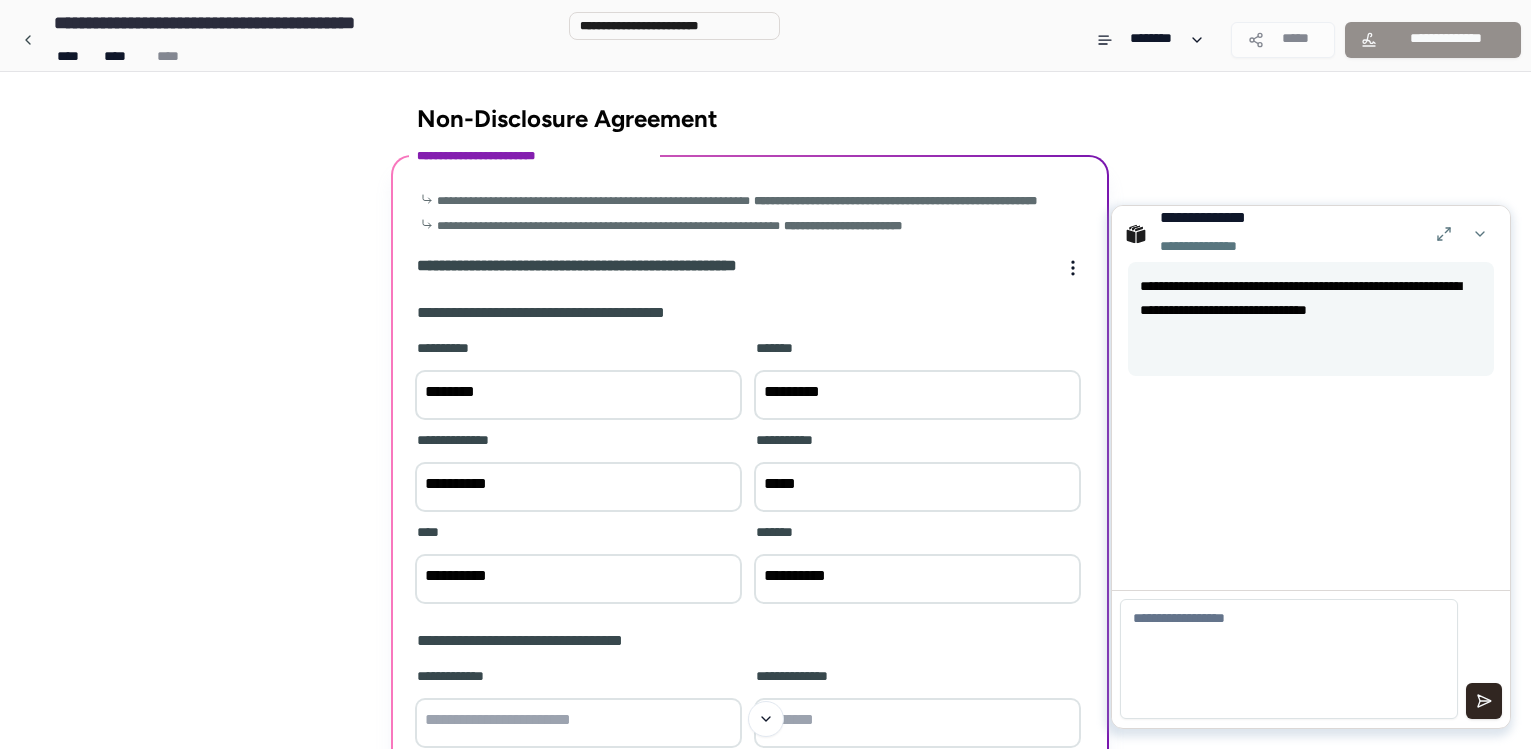 drag, startPoint x: 564, startPoint y: 643, endPoint x: 363, endPoint y: 636, distance: 201.12186 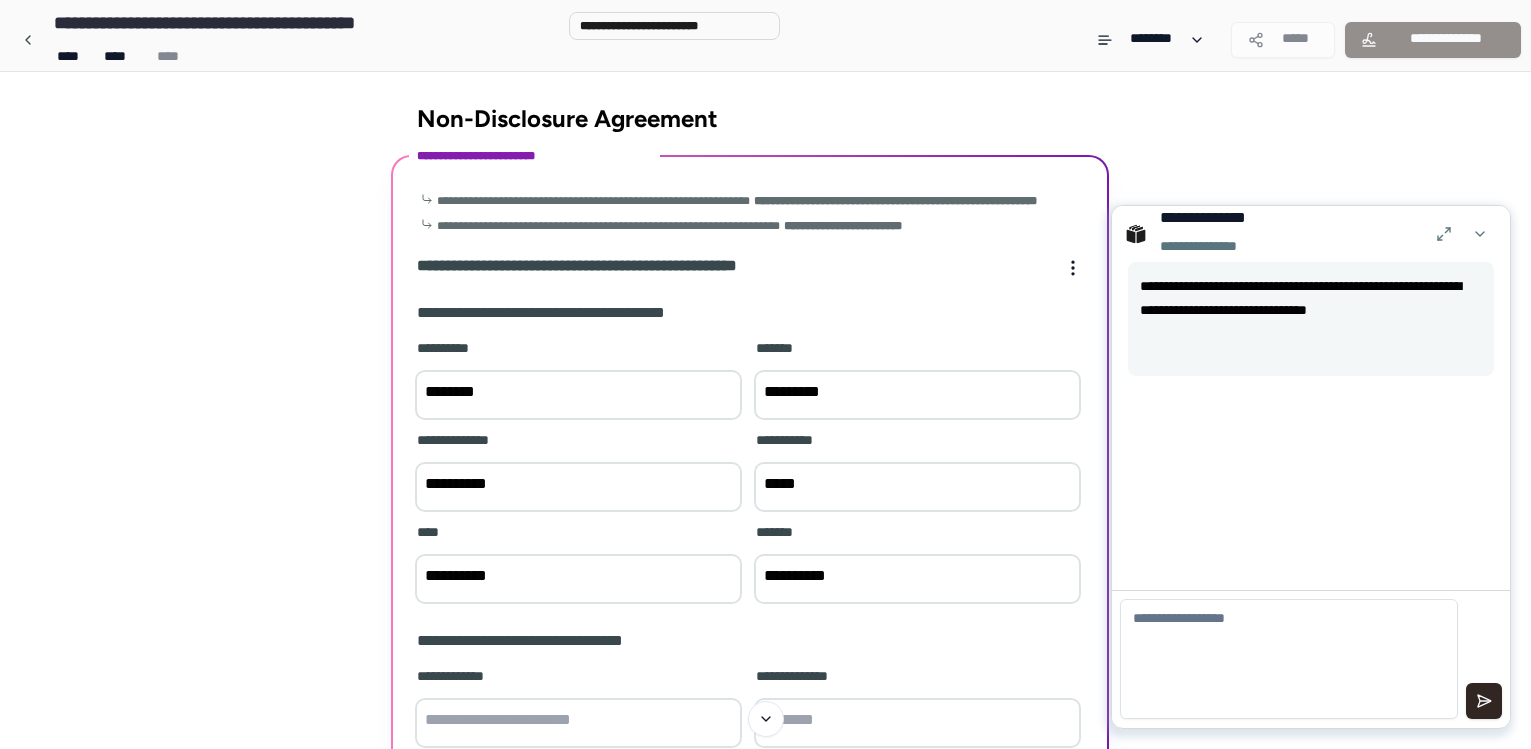 click on "**********" at bounding box center [765, 636] 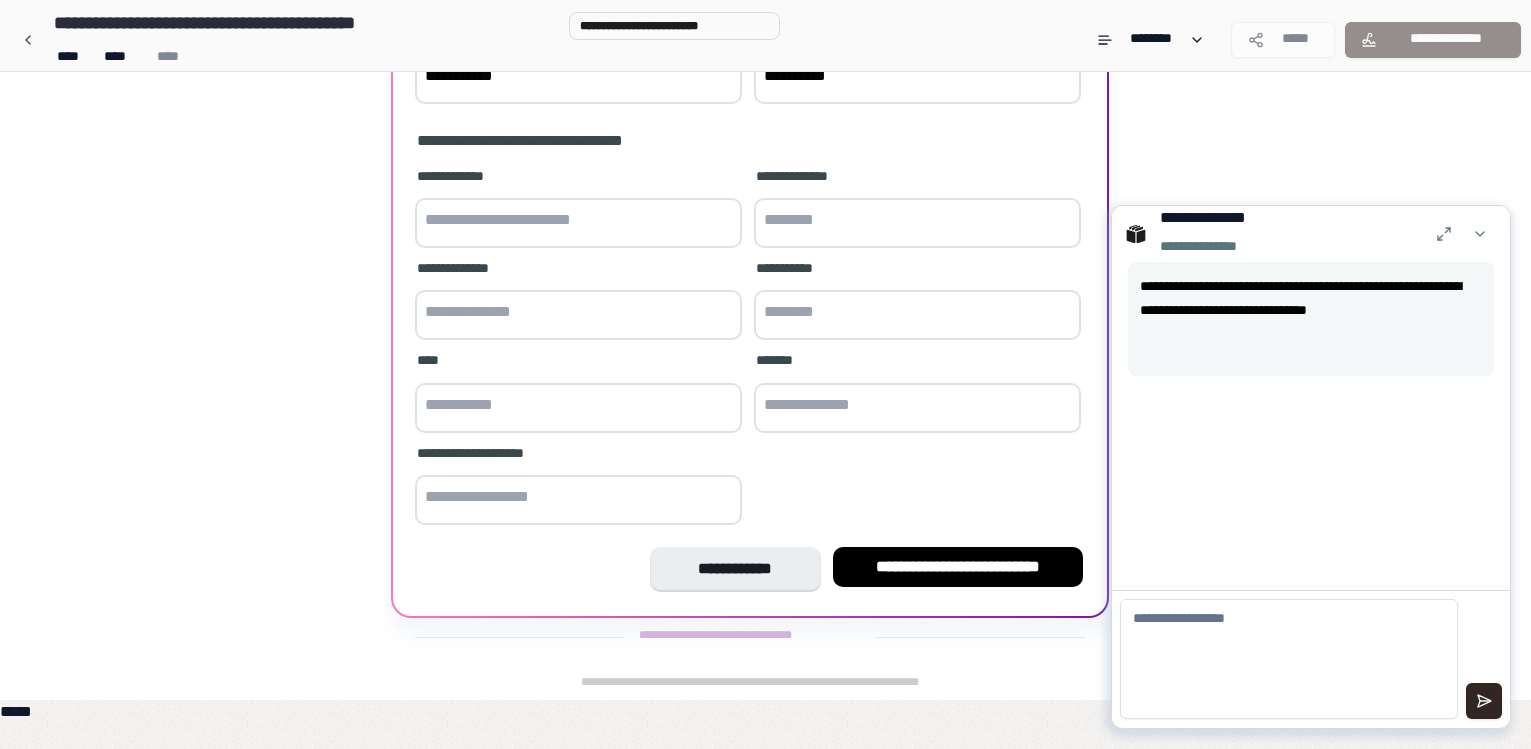 scroll, scrollTop: 509, scrollLeft: 0, axis: vertical 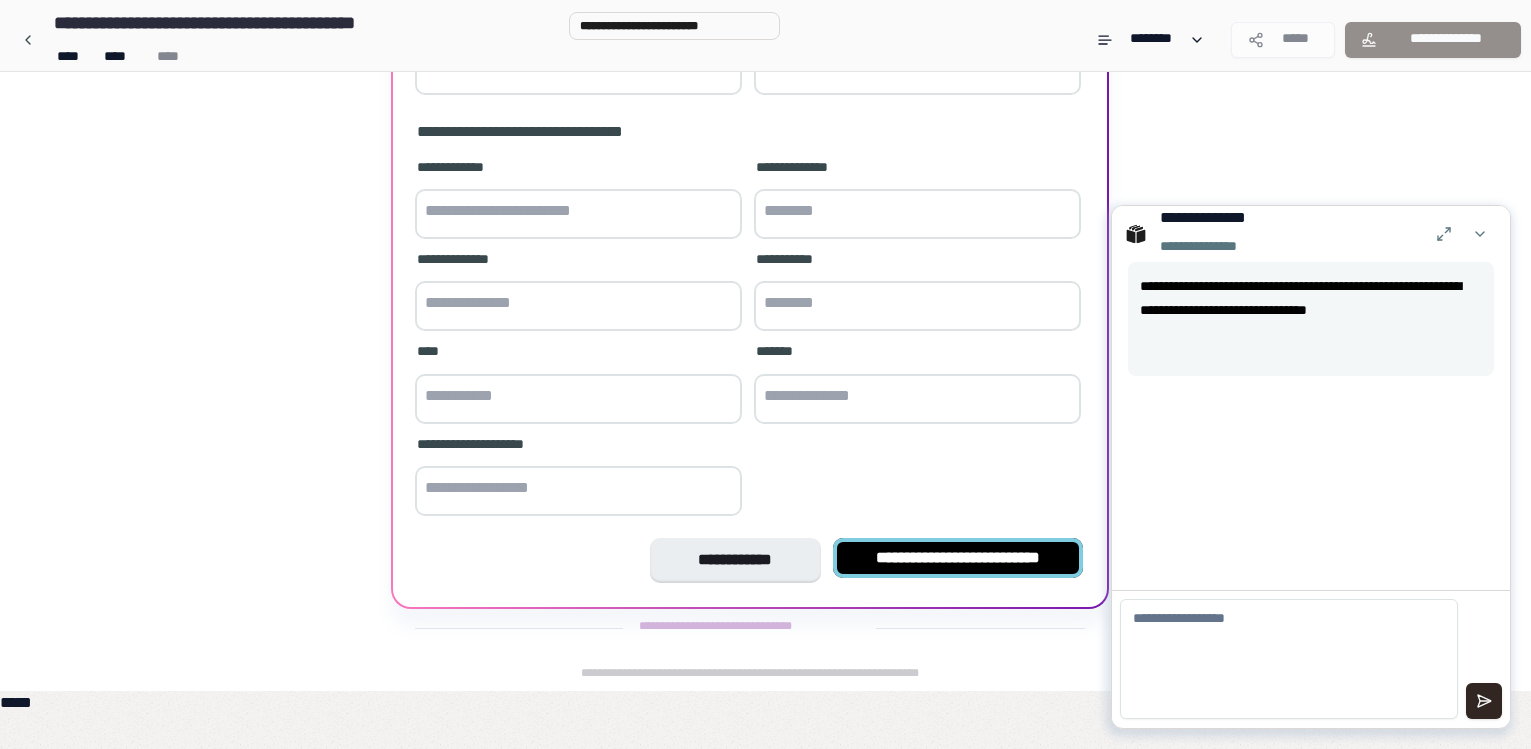 type on "**********" 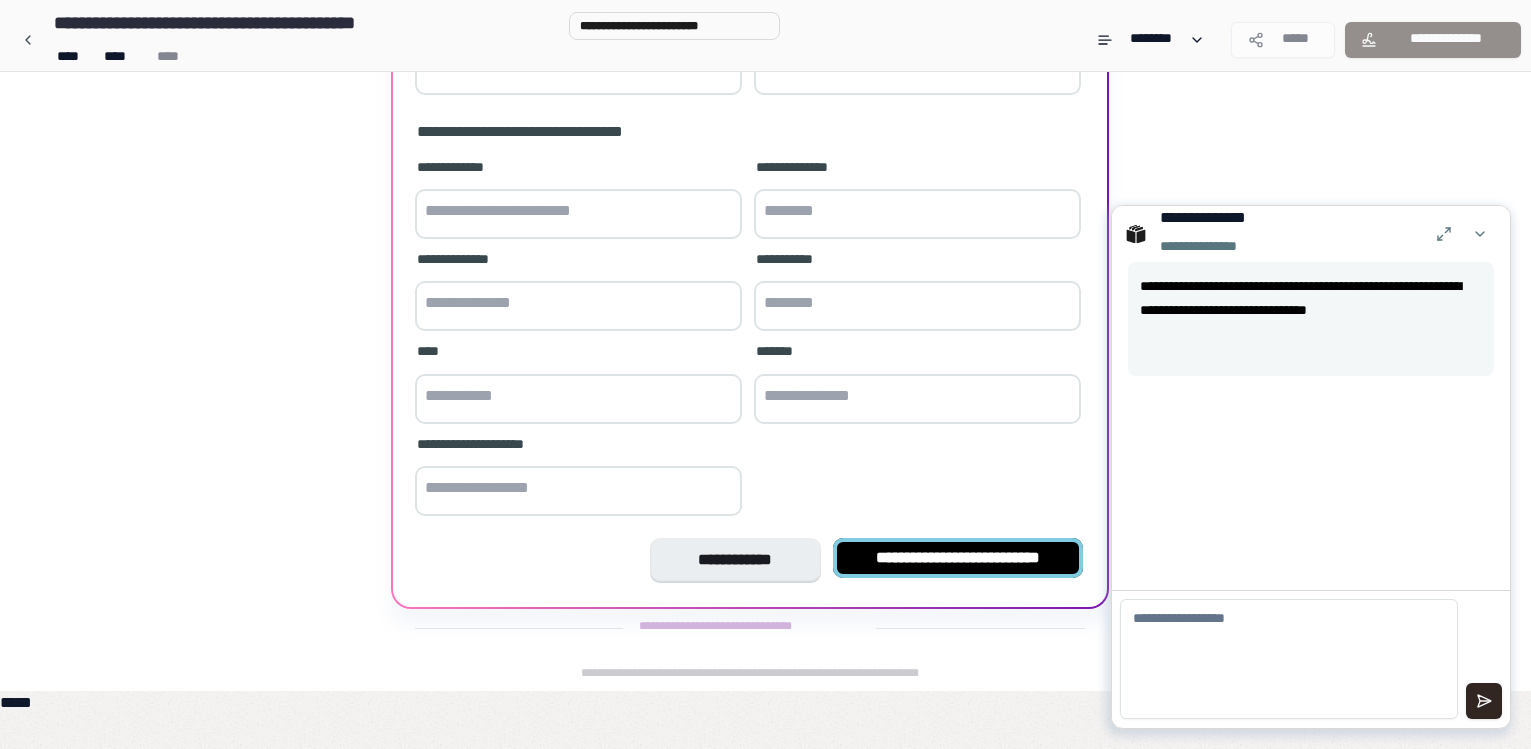 click on "**********" at bounding box center (958, 558) 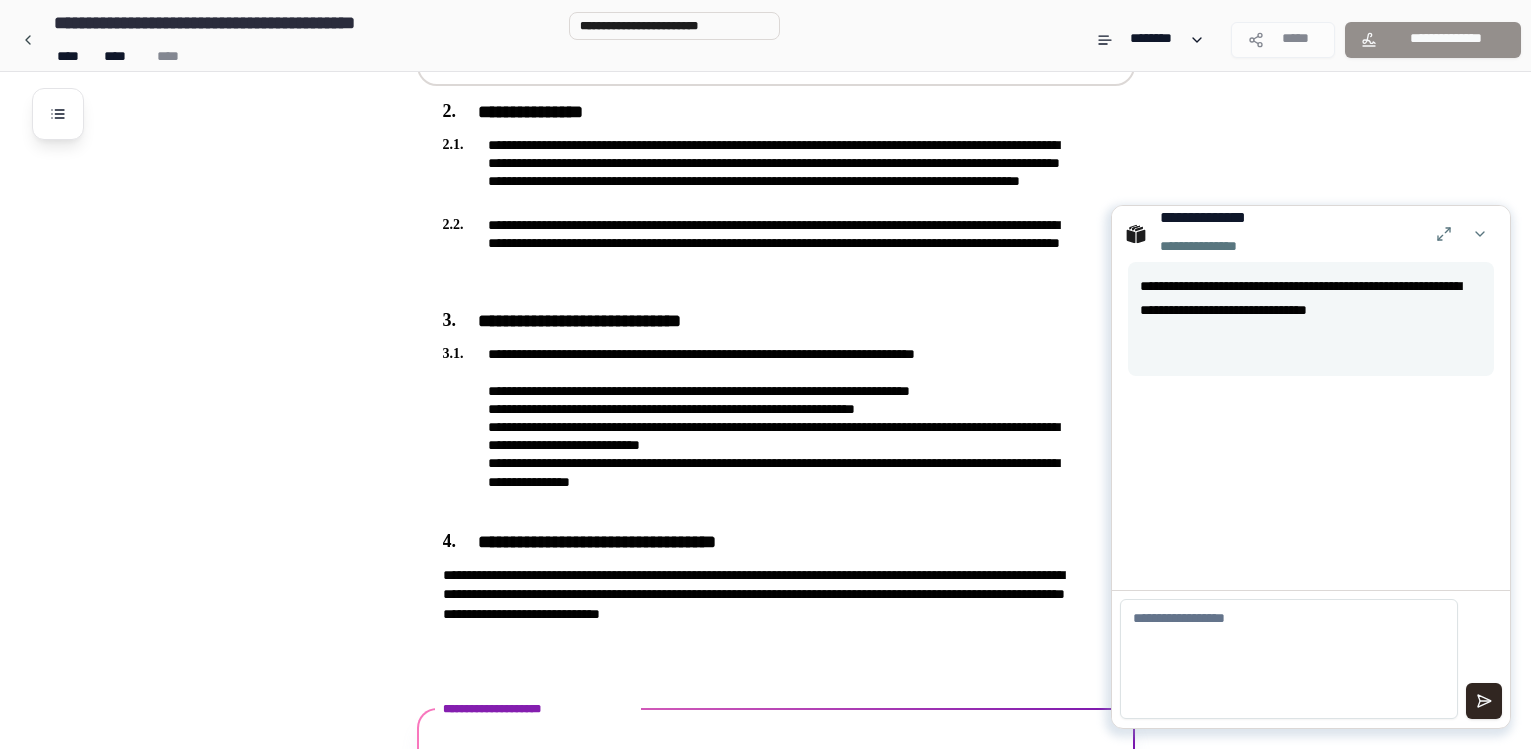 scroll, scrollTop: 922, scrollLeft: 0, axis: vertical 